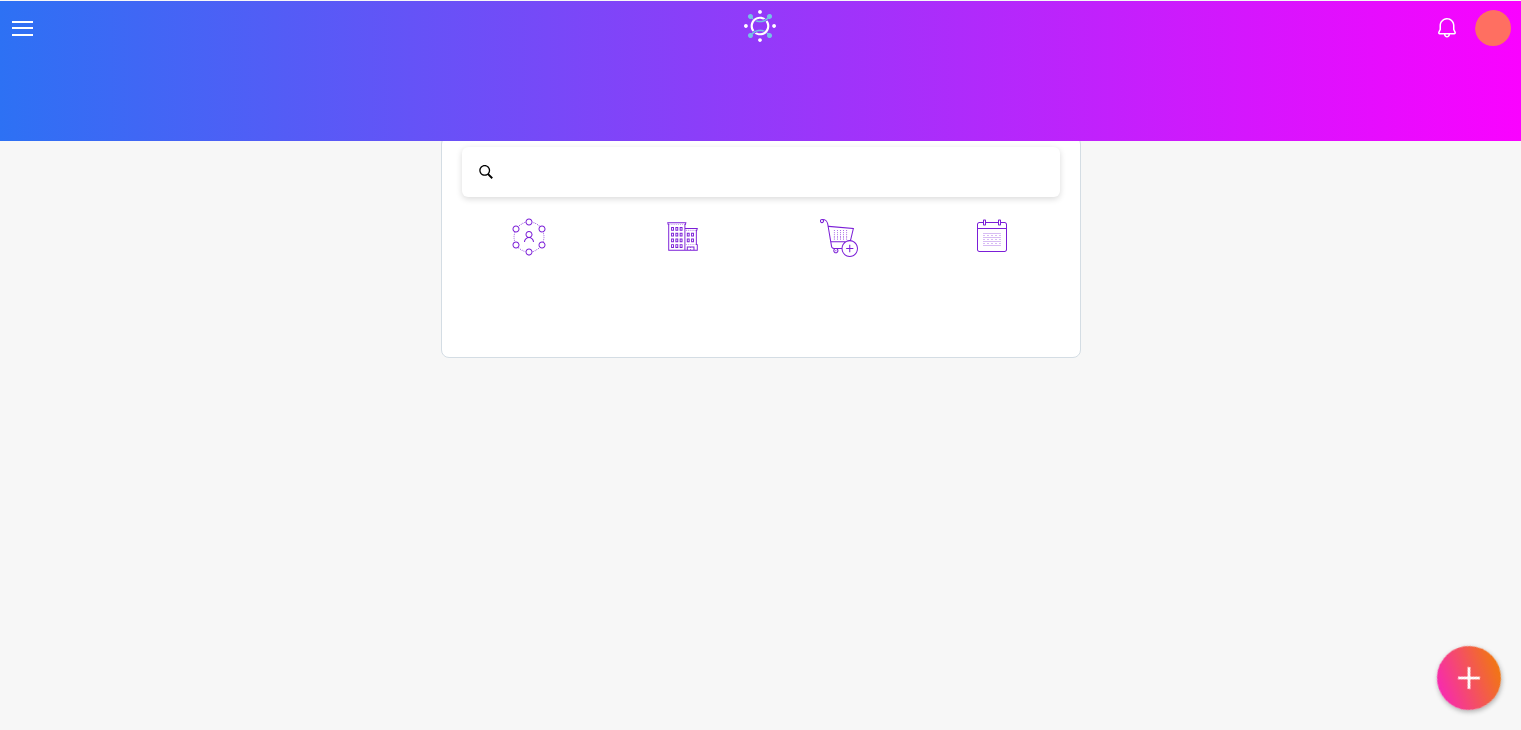 scroll, scrollTop: 0, scrollLeft: 0, axis: both 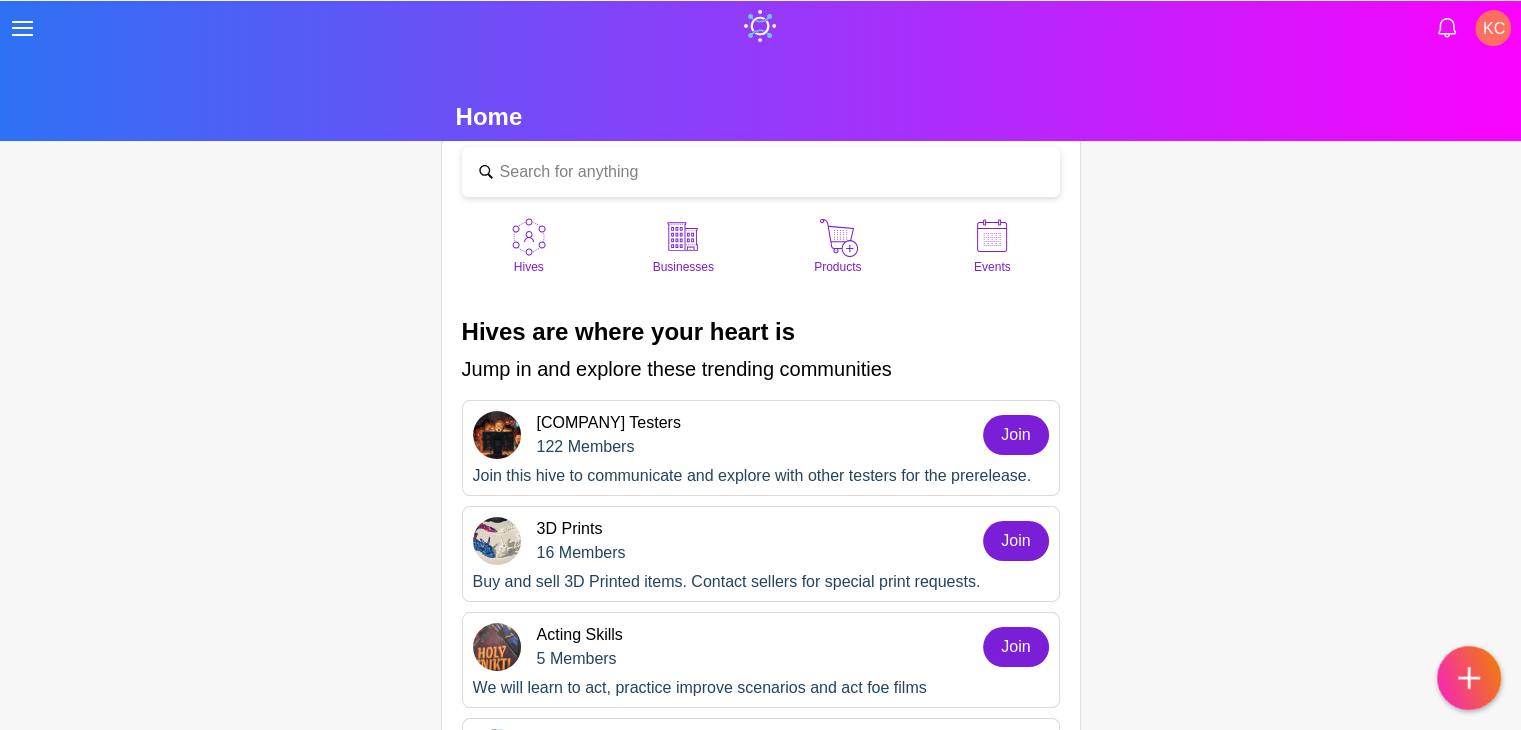 click at bounding box center (683, 237) 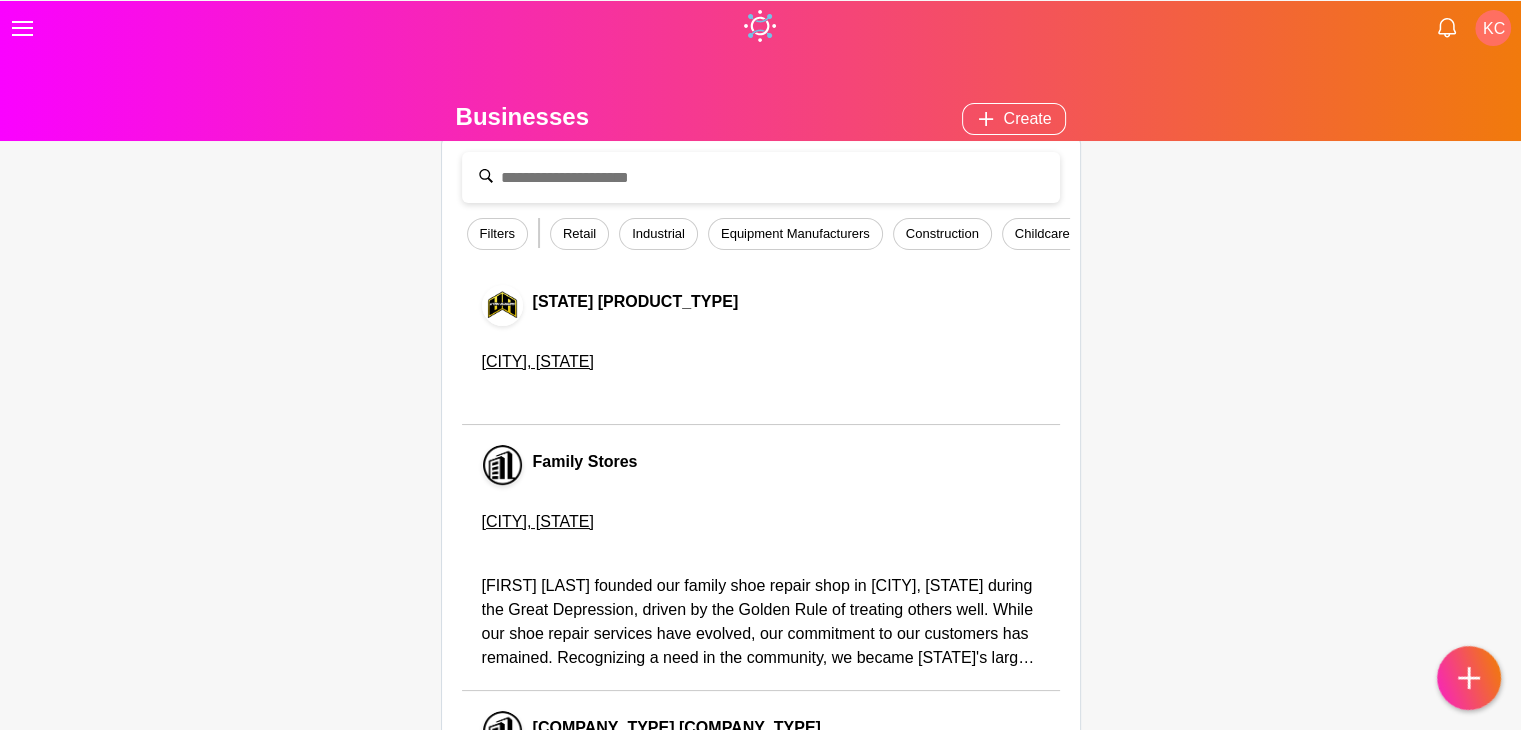 click at bounding box center (761, 177) 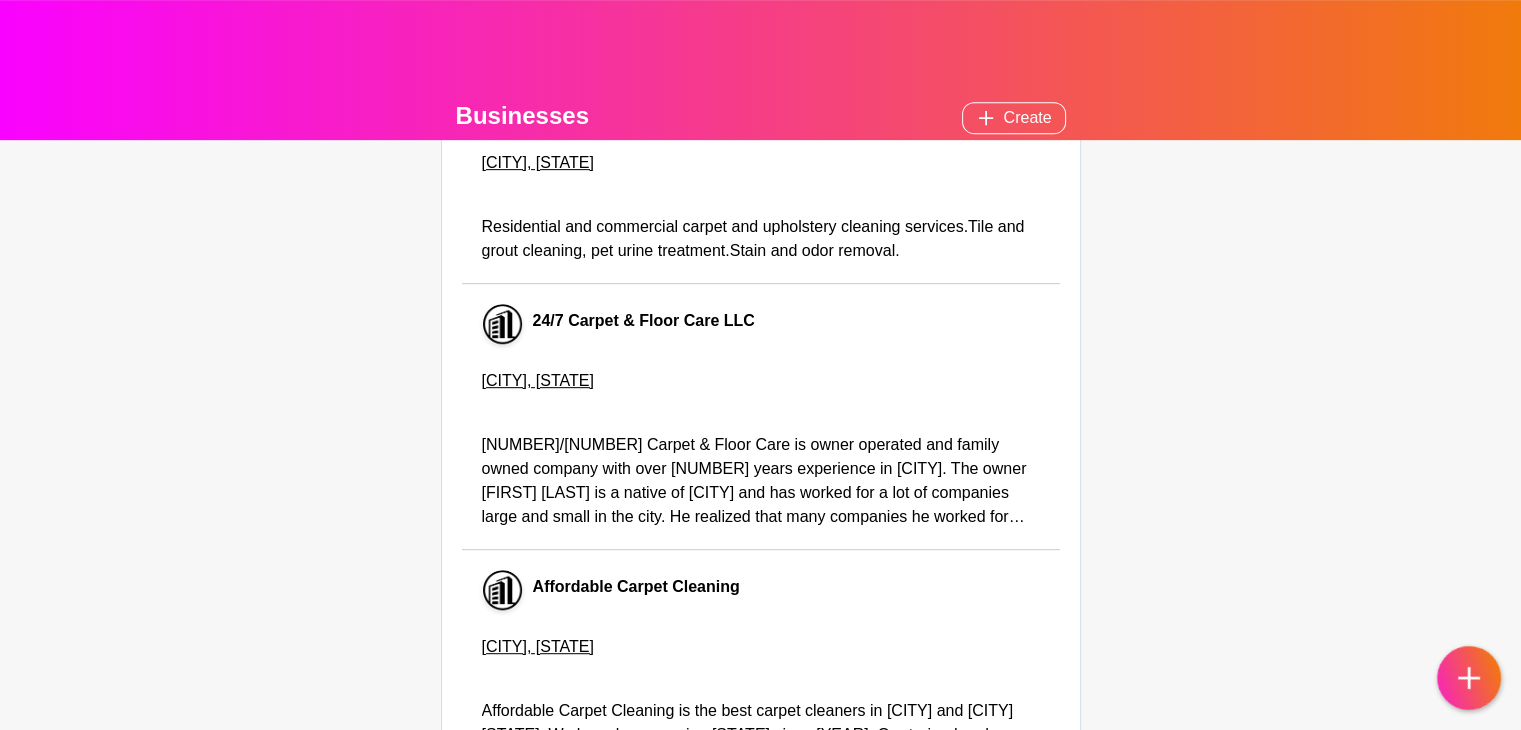 scroll, scrollTop: 900, scrollLeft: 0, axis: vertical 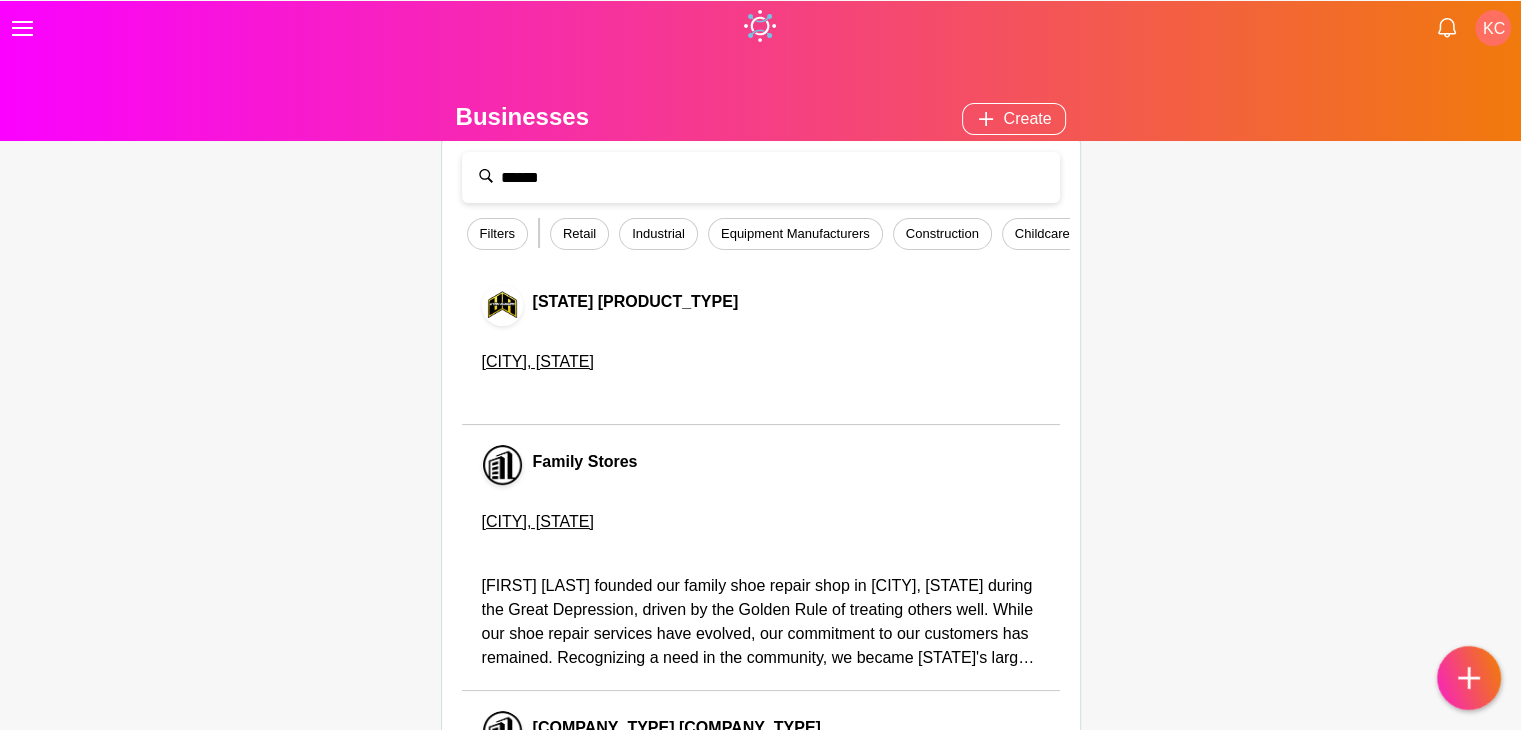 click on "Filters" at bounding box center (497, 234) 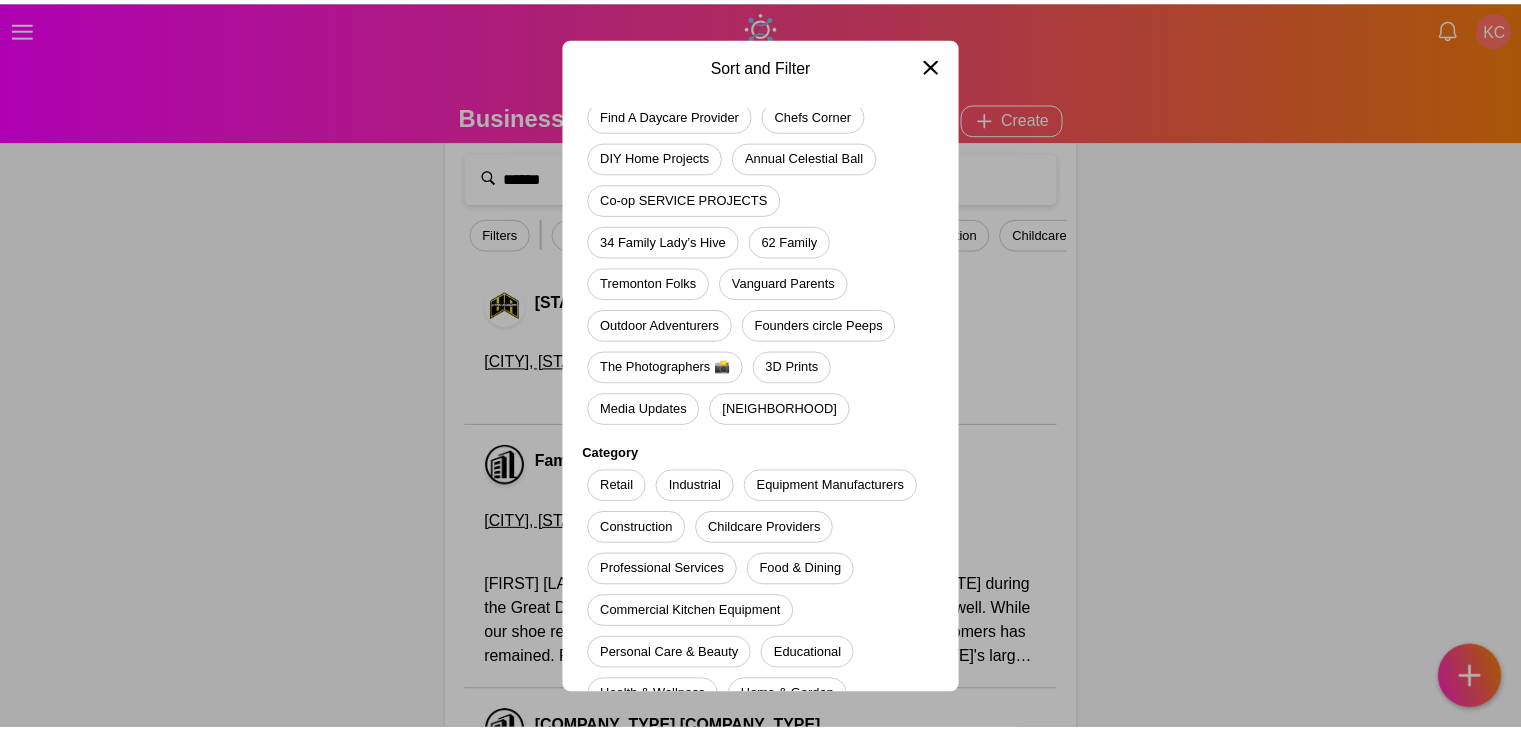 scroll, scrollTop: 0, scrollLeft: 0, axis: both 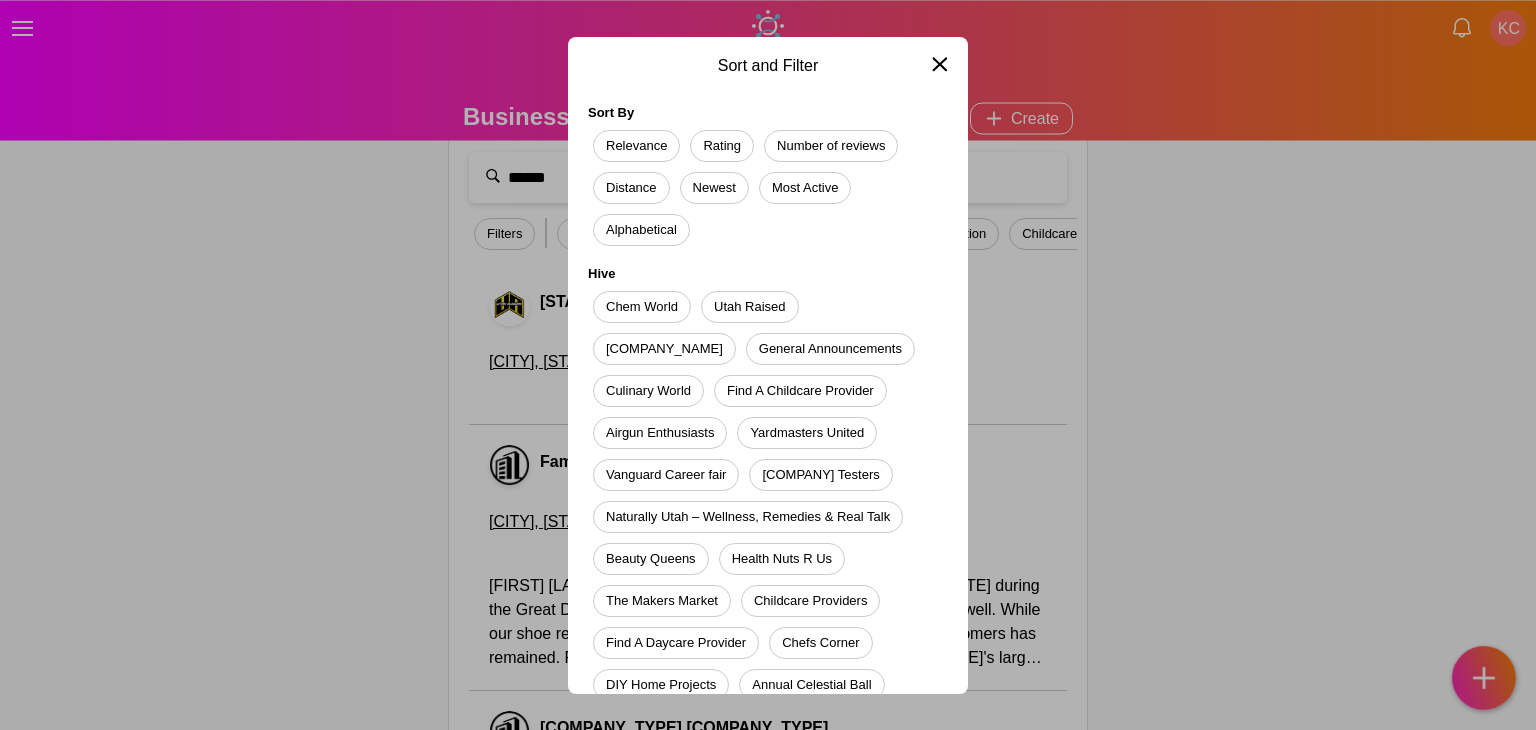 click on "Sort and Filter  Sort By  Relevance   Rating   Number of reviews   Distance   Newest   Most Active   Alphabetical  Hive  Chem World    Utah Raised    CONNECT Utah    General Announcements    Culinary World    Find A Childcare Provider    Airgun Enthusiasts    Yardmasters United    Vanguard Career fair    HubHive Testers    Naturally Utah – Wellness, Remedies & Real Talk    Beauty Queens    Health Nuts R Us    The Makers Market    Childcare Providers    Find A Daycare Provider    Chefs Corner    DIY Home Projects    Annual Celestial Ball    Co-op SERVICE PROJECTS    34 Family Lady’s Hive    62 Family    Tremonton Folks    Vanguard Parents    Outdoor Adventurers    Founders circle Peeps    The Photographers 📸     3D Prints    Media Updates    Gardner village   Category  Retail    Industrial    Equipment Manufacturers    Construction    Childcare Providers    Professional Services    Food & Dining    Commercial Kitchen Equipment    Personal Care & Beauty    Educational    Health & Wellness    Travel" at bounding box center [768, 365] 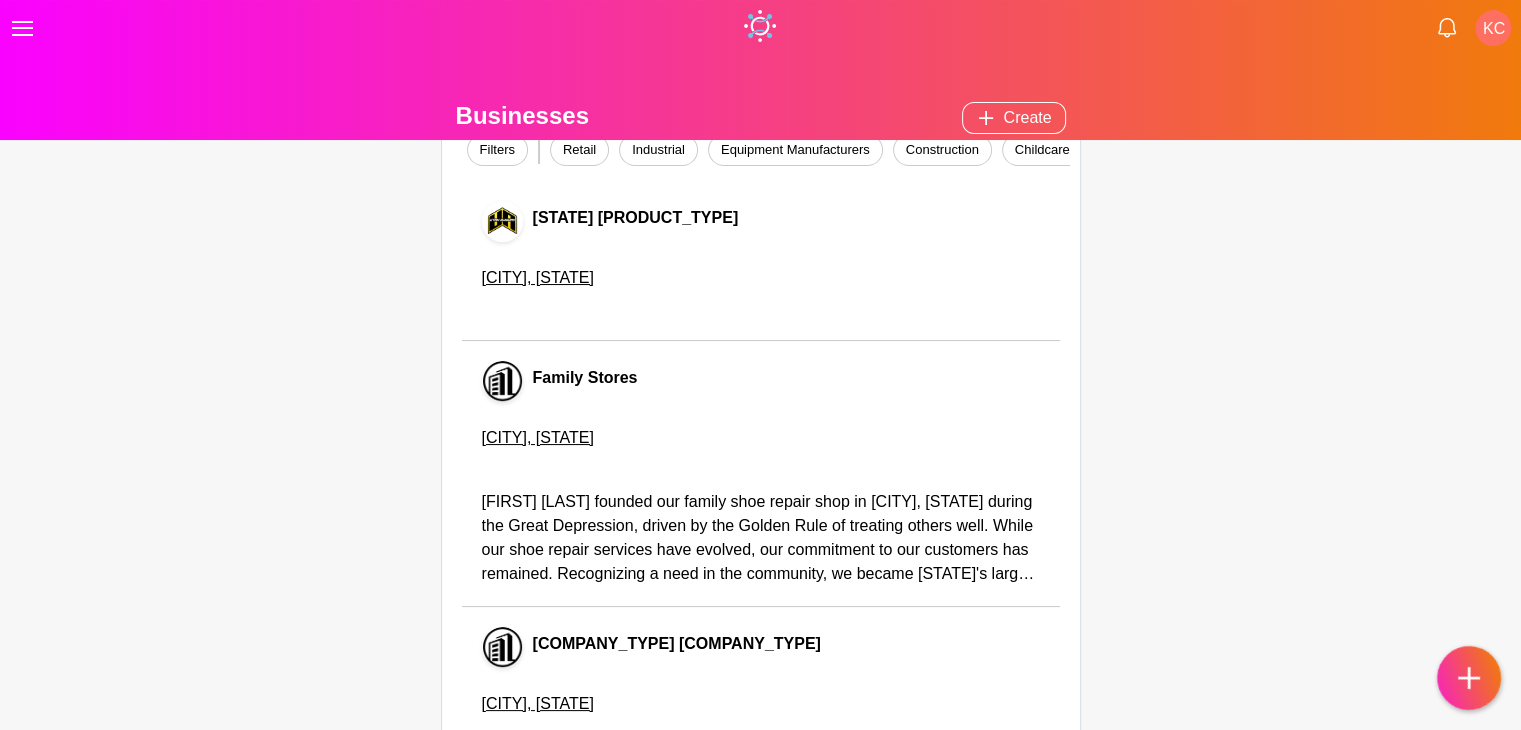 scroll, scrollTop: 0, scrollLeft: 0, axis: both 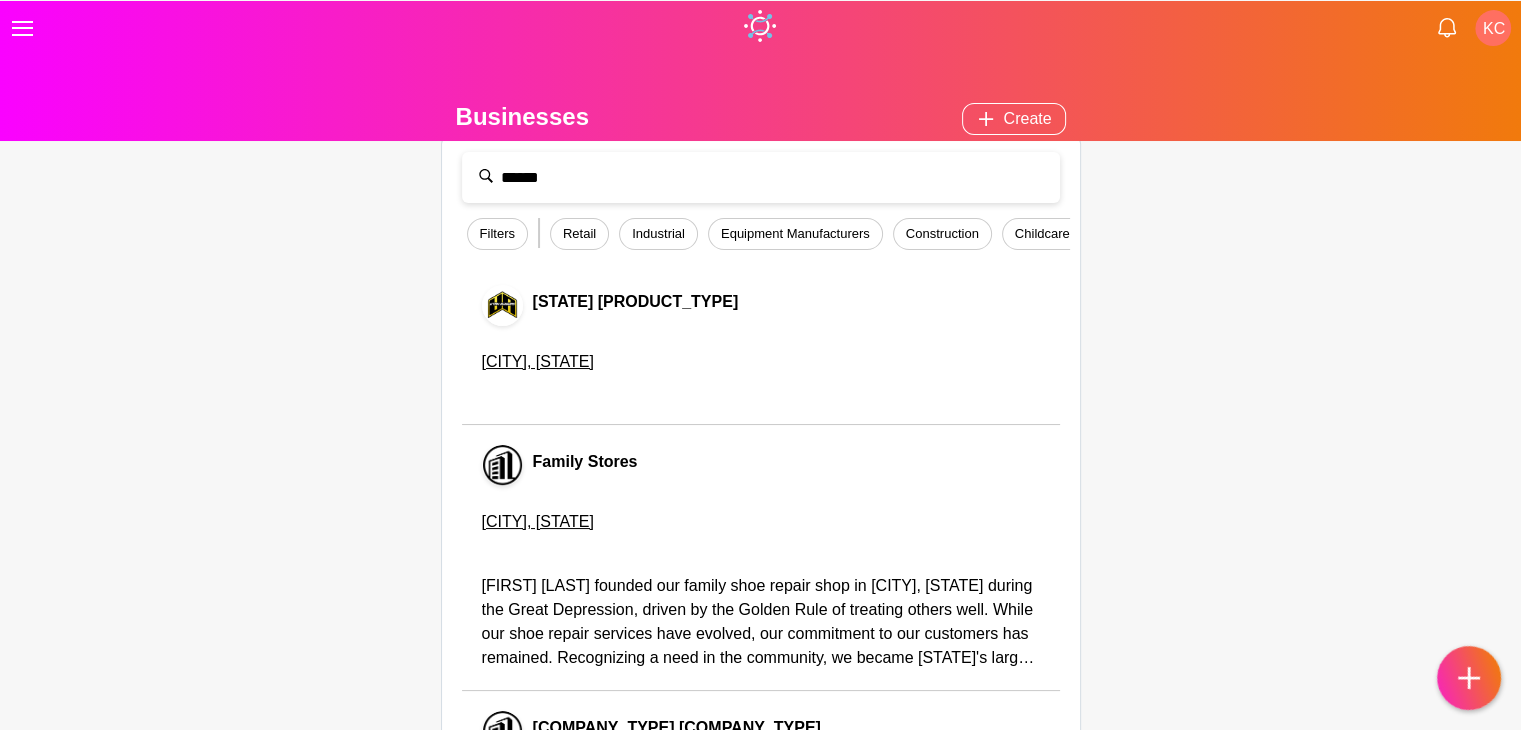 click on "Childcare Providers" at bounding box center (1071, 234) 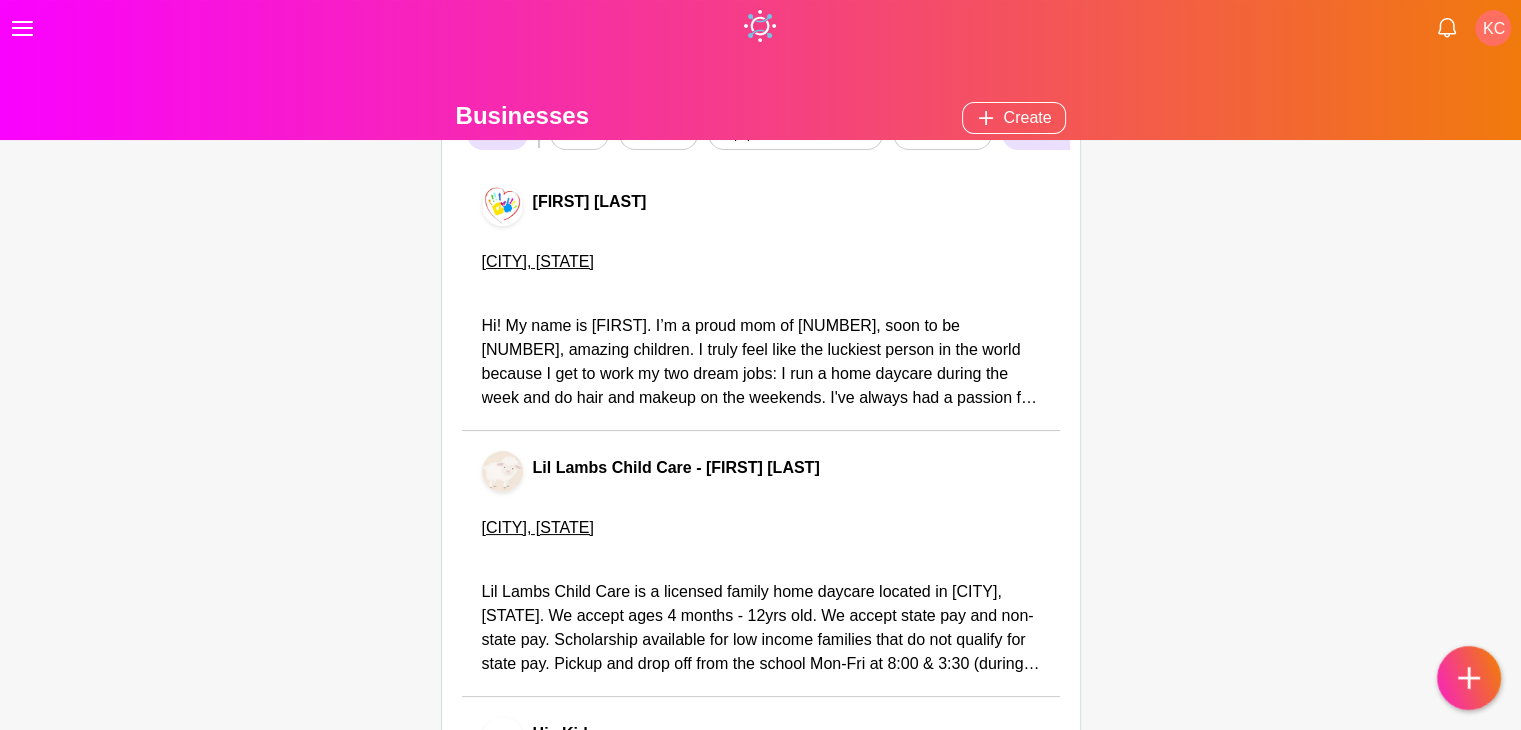 scroll, scrollTop: 0, scrollLeft: 0, axis: both 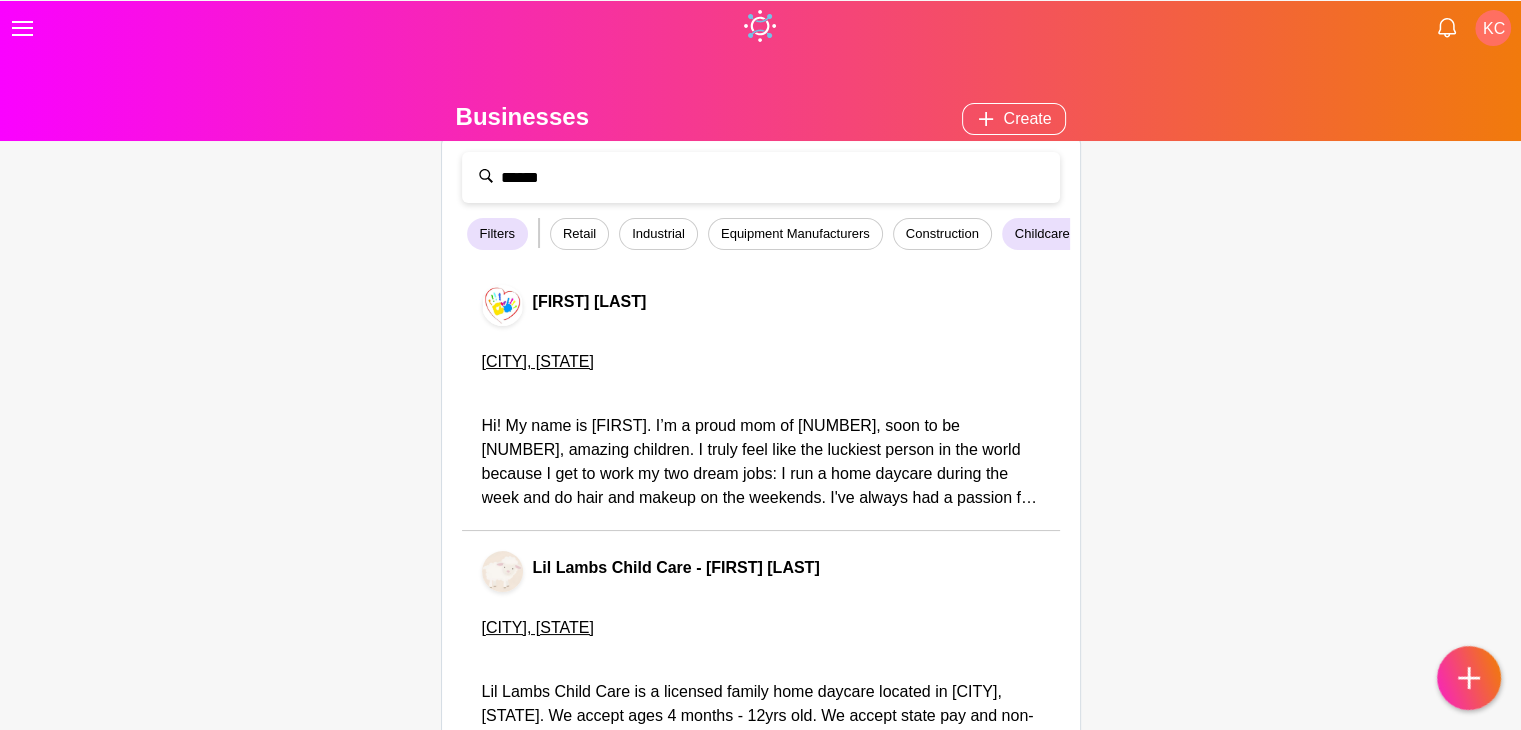 click on "Retail" at bounding box center (579, 234) 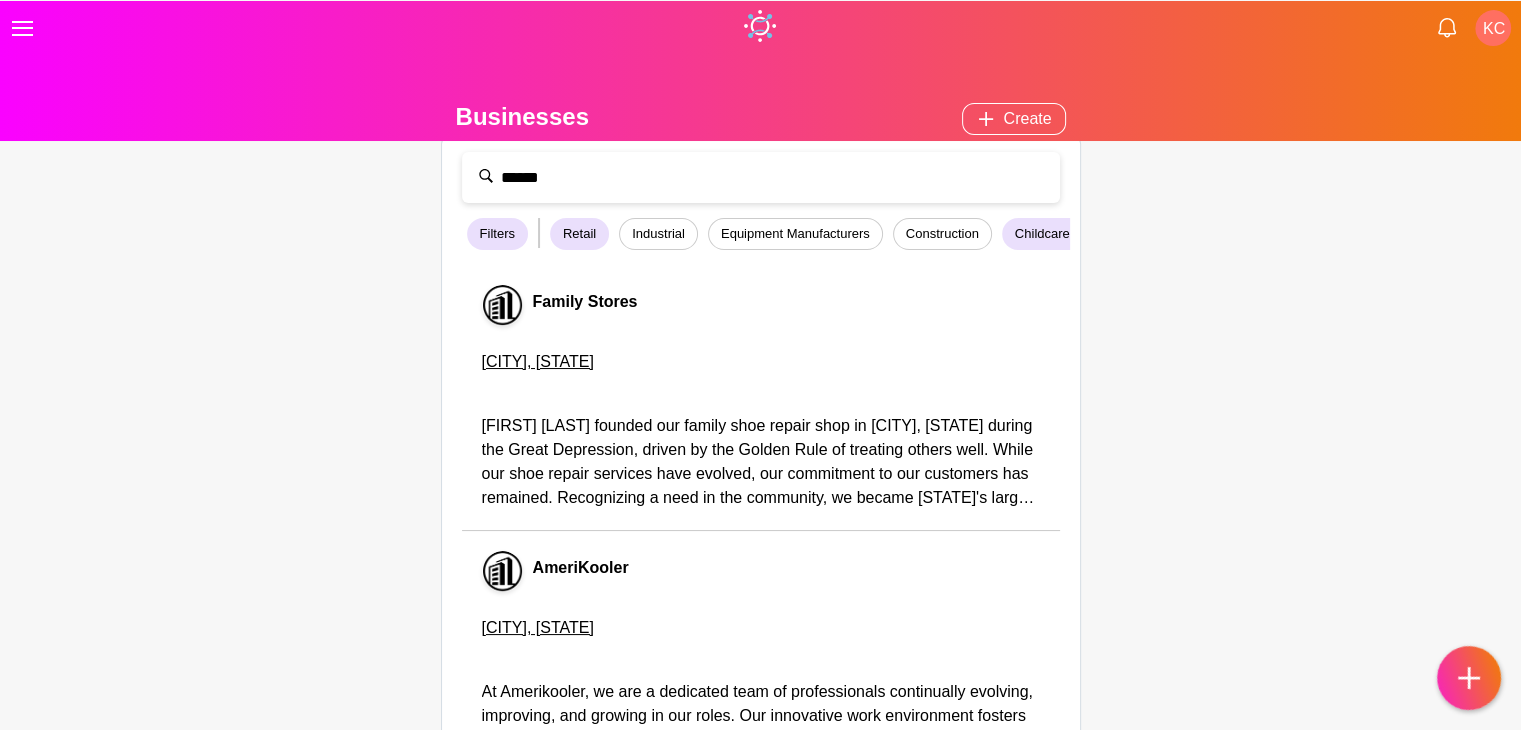 click on "[REDACTED]" at bounding box center (761, 177) 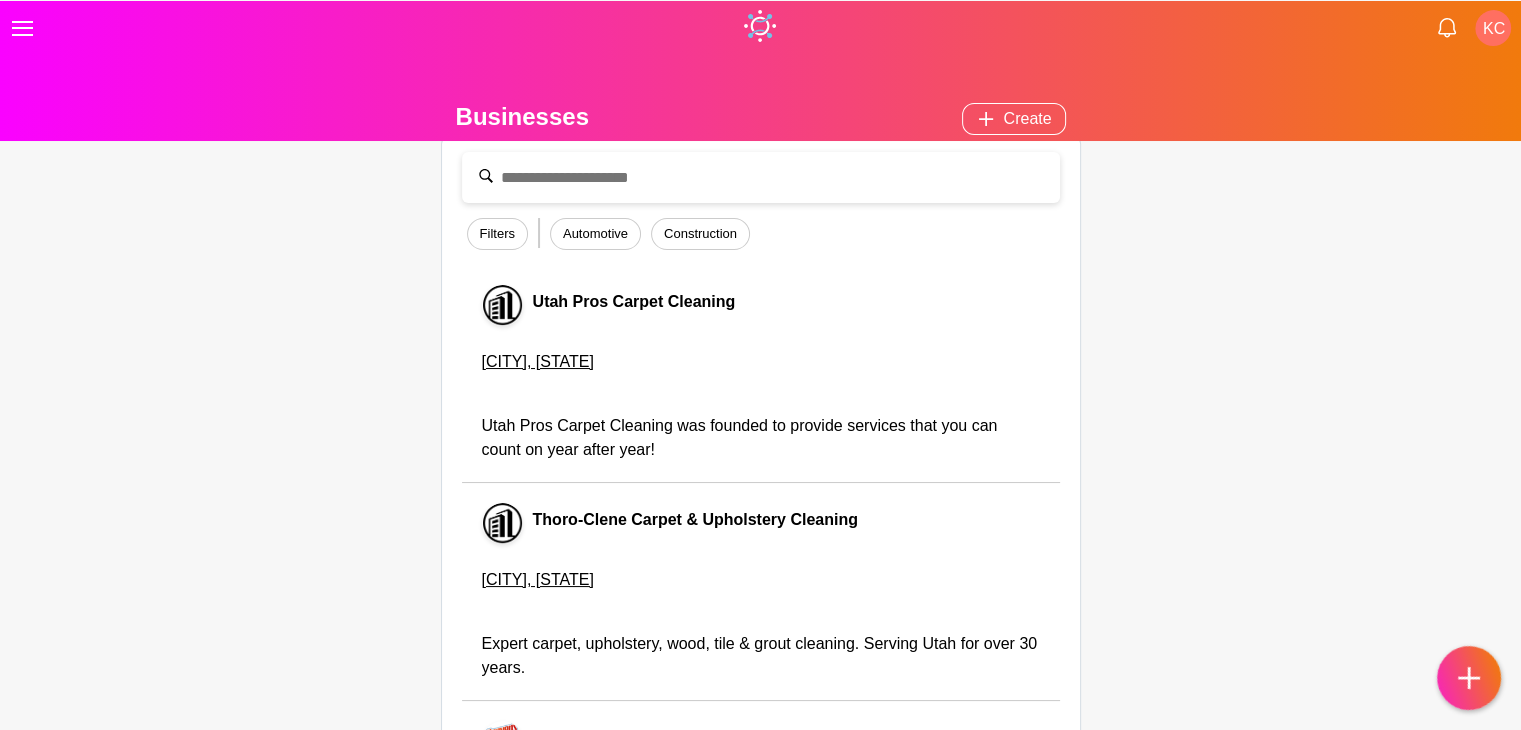click at bounding box center (761, 177) 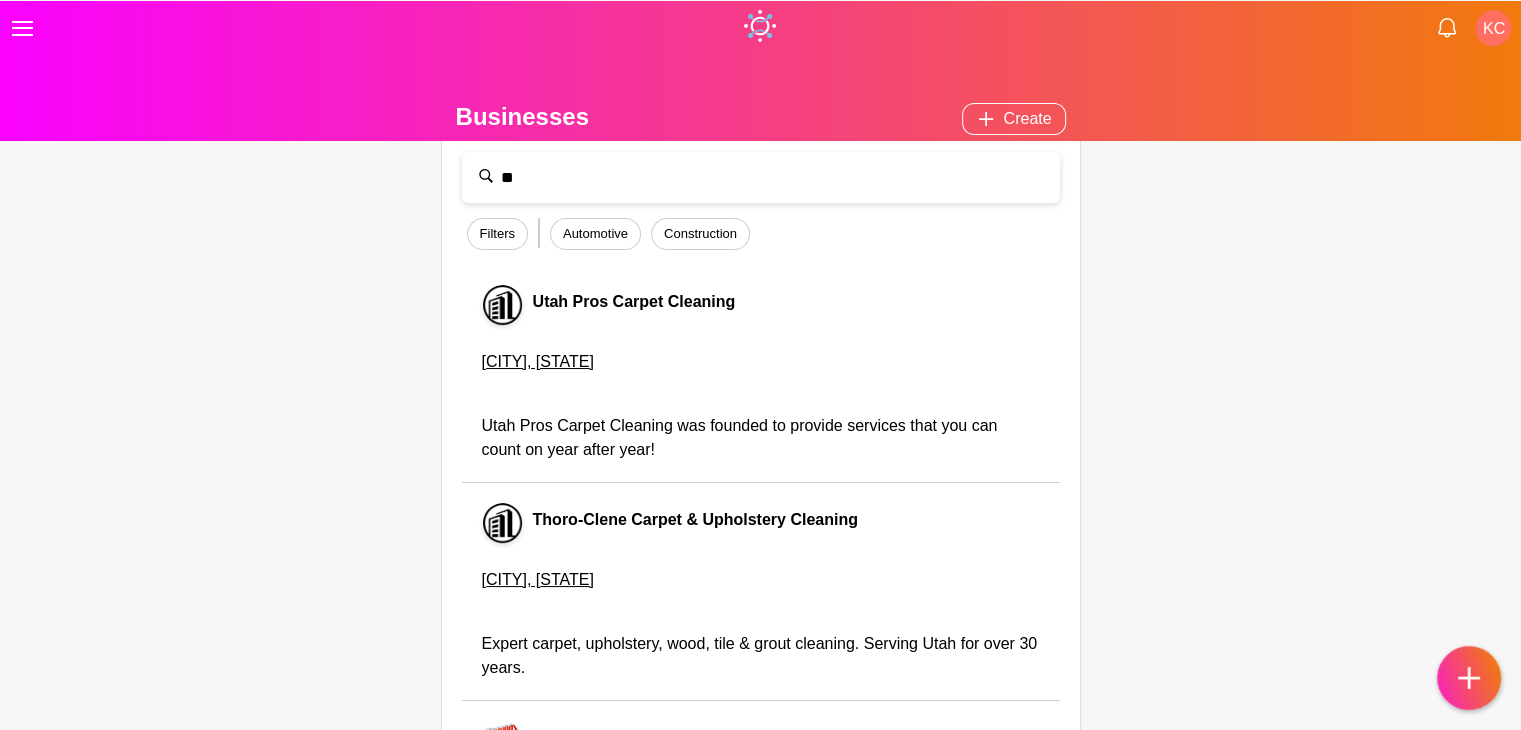 click on "**" at bounding box center (761, 177) 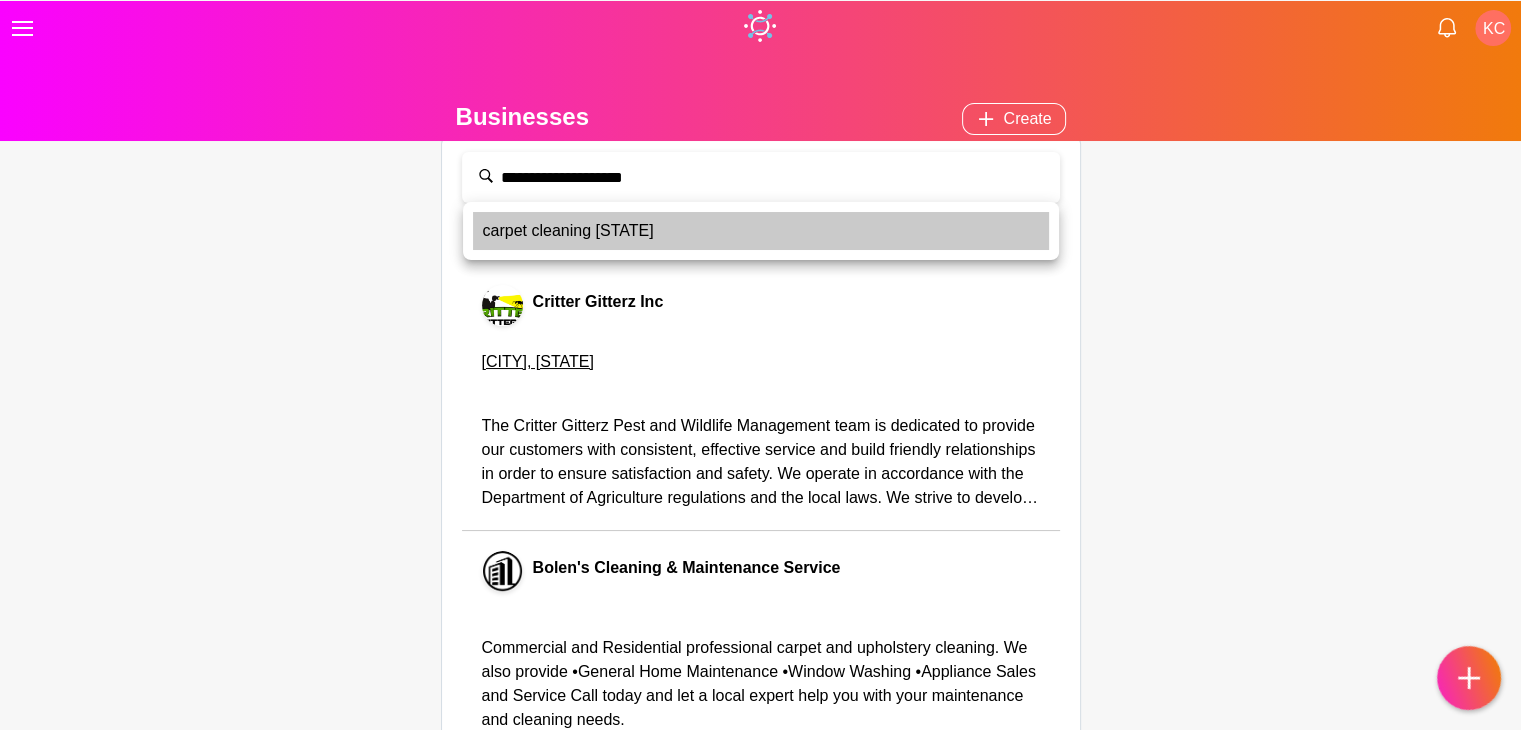 type on "**********" 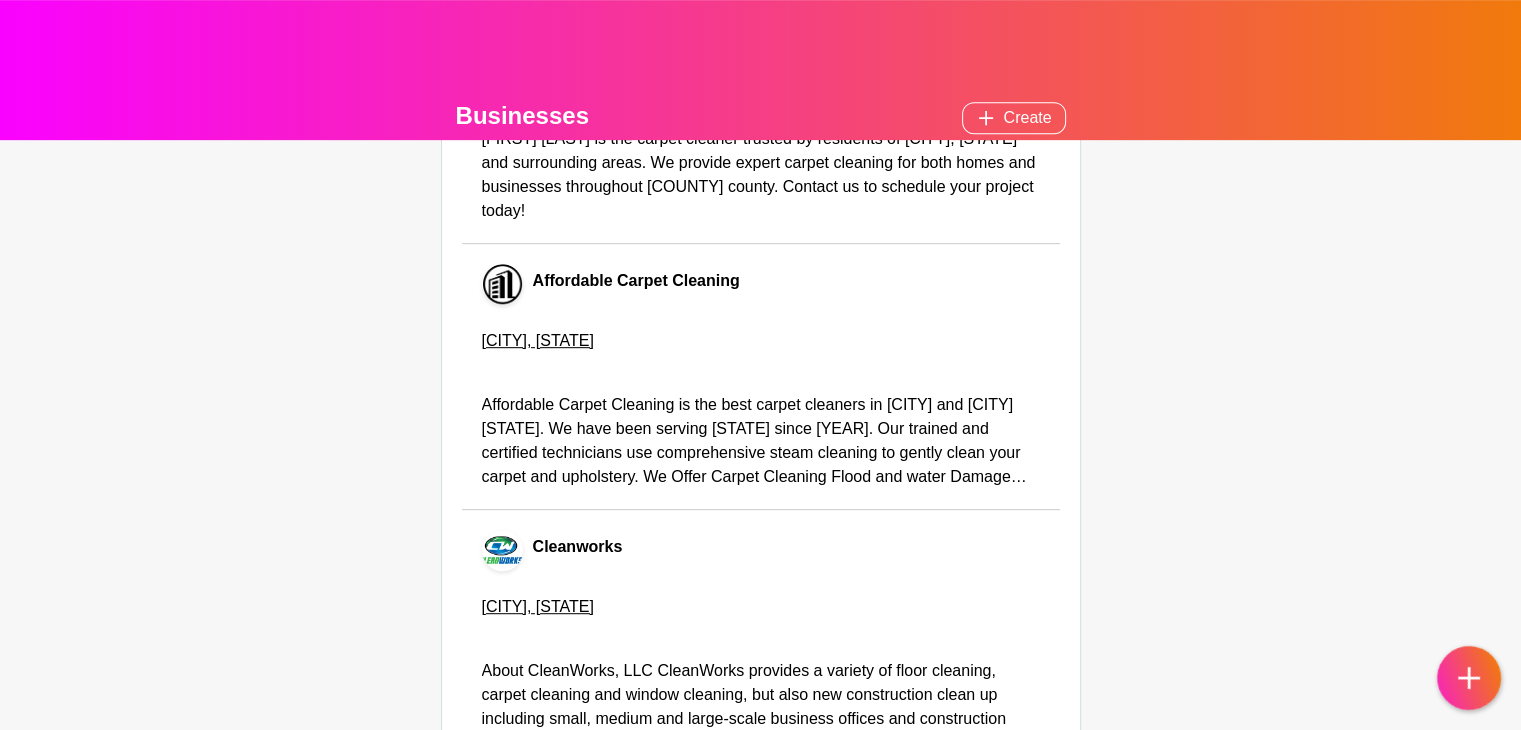 scroll, scrollTop: 1000, scrollLeft: 0, axis: vertical 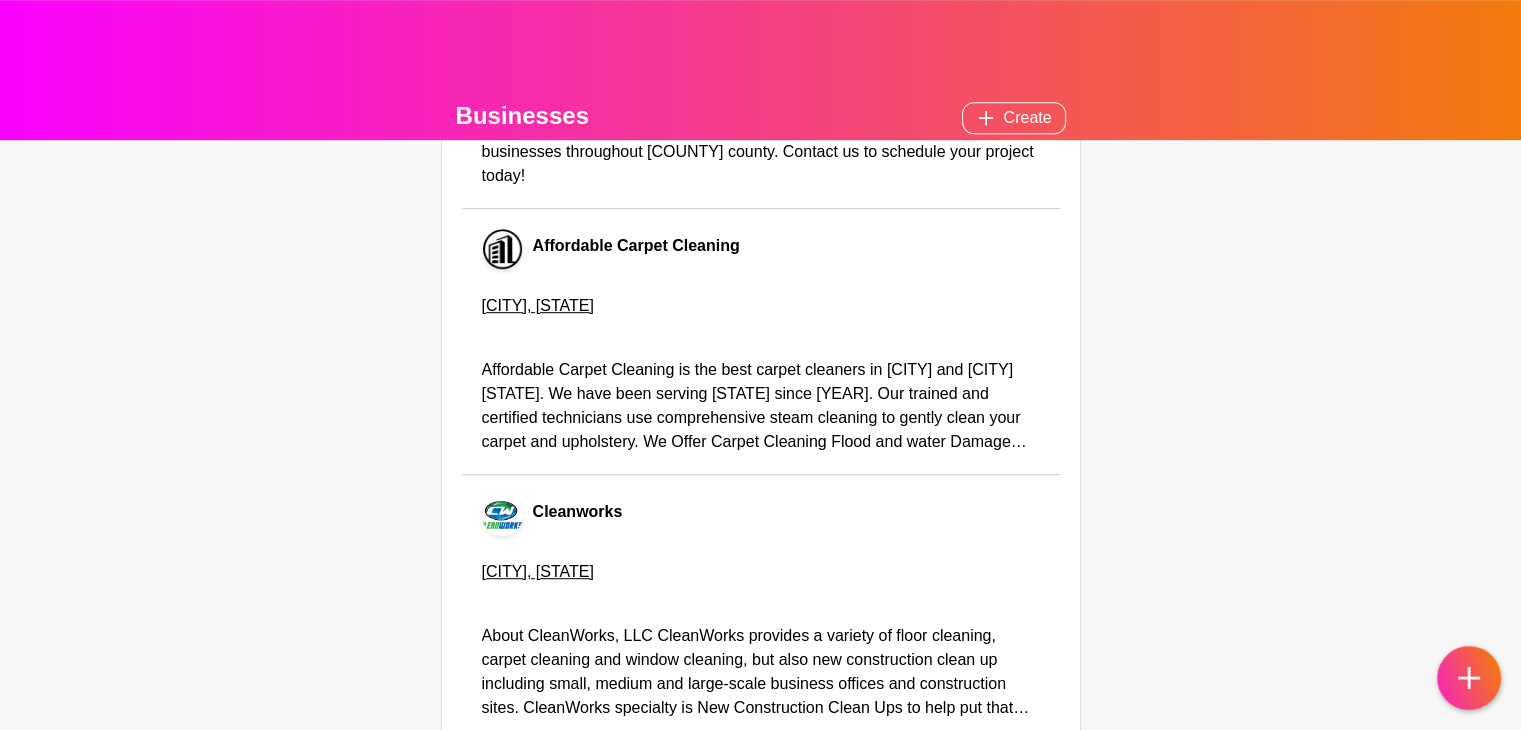 click on "Affordable Carpet Cleaning" at bounding box center (636, 246) 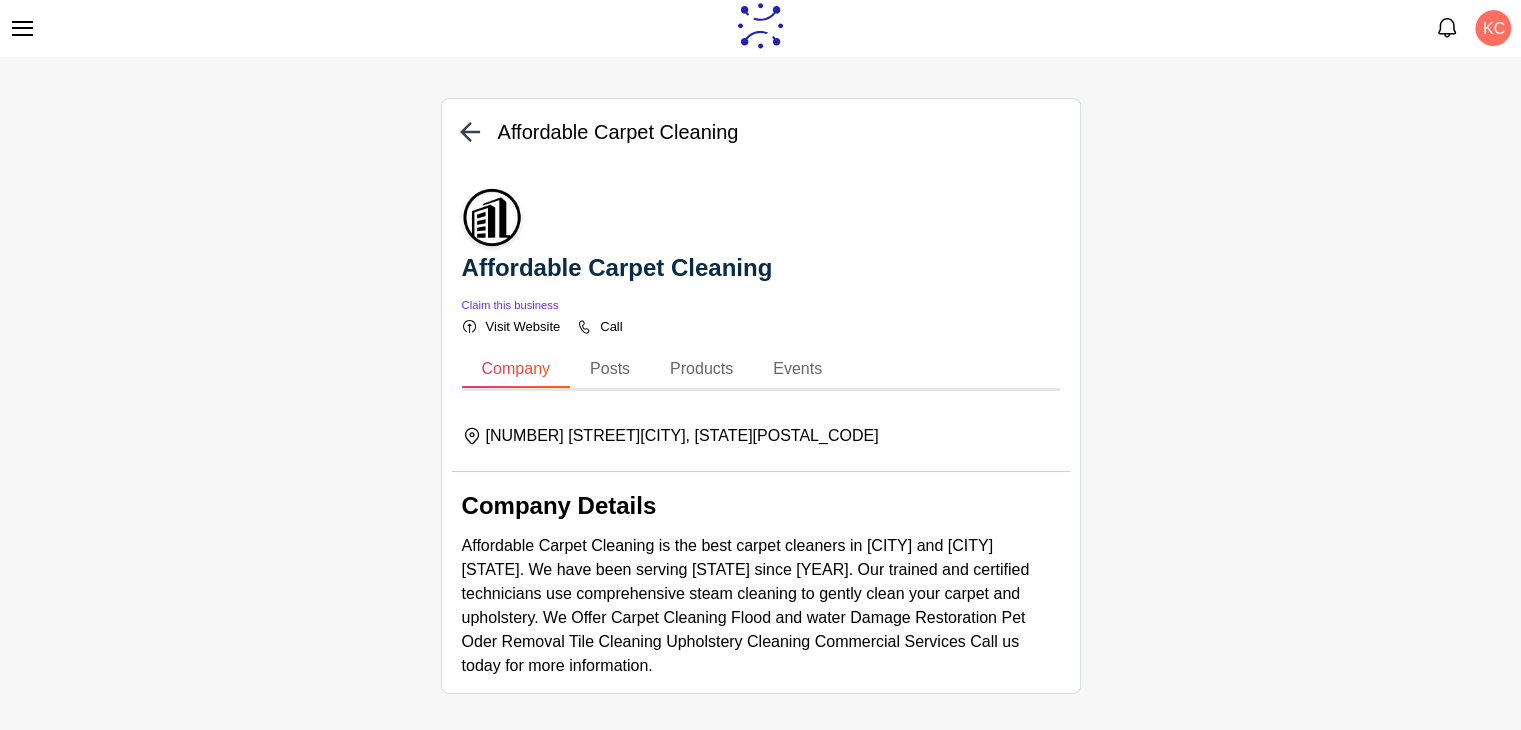 click on "Visit Website" at bounding box center (523, 326) 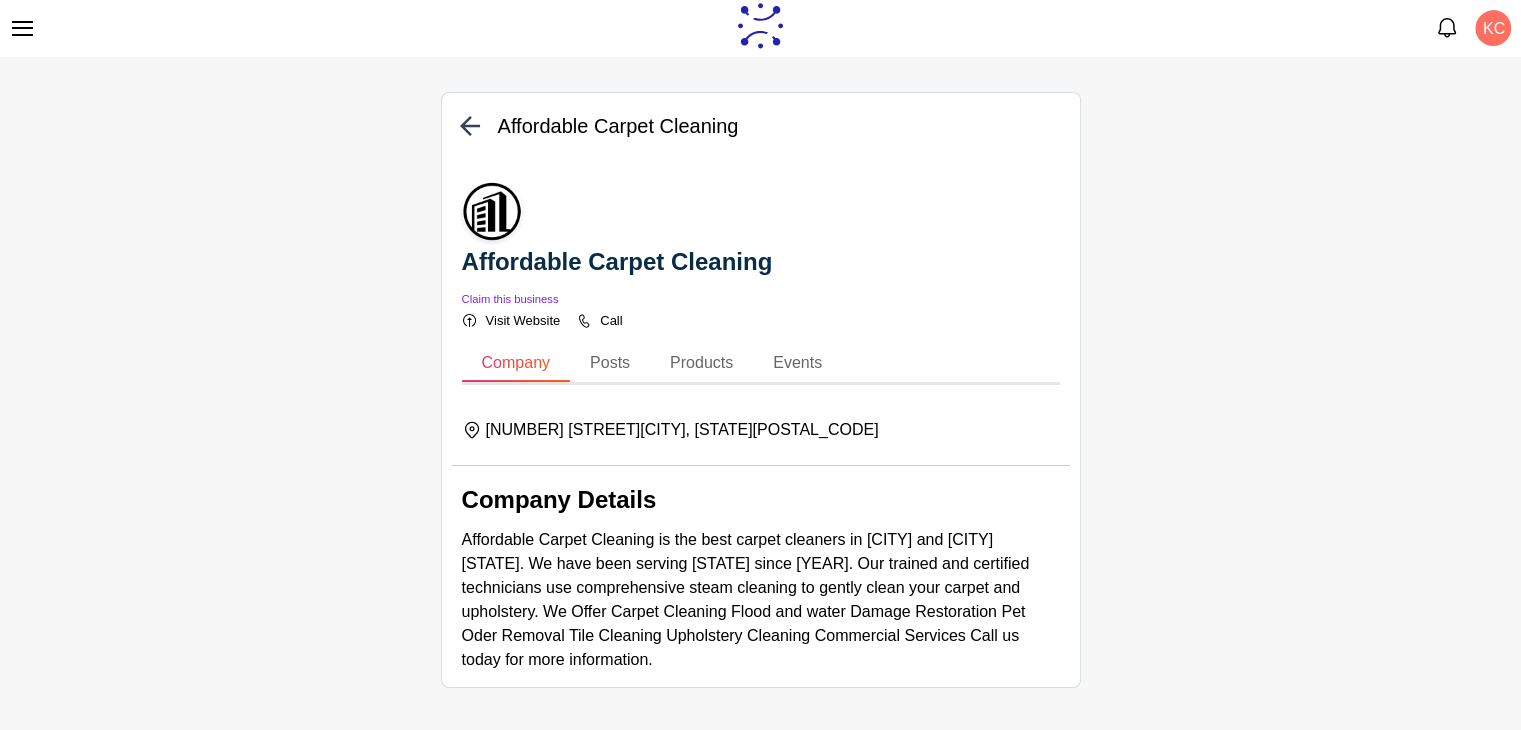 scroll, scrollTop: 8, scrollLeft: 0, axis: vertical 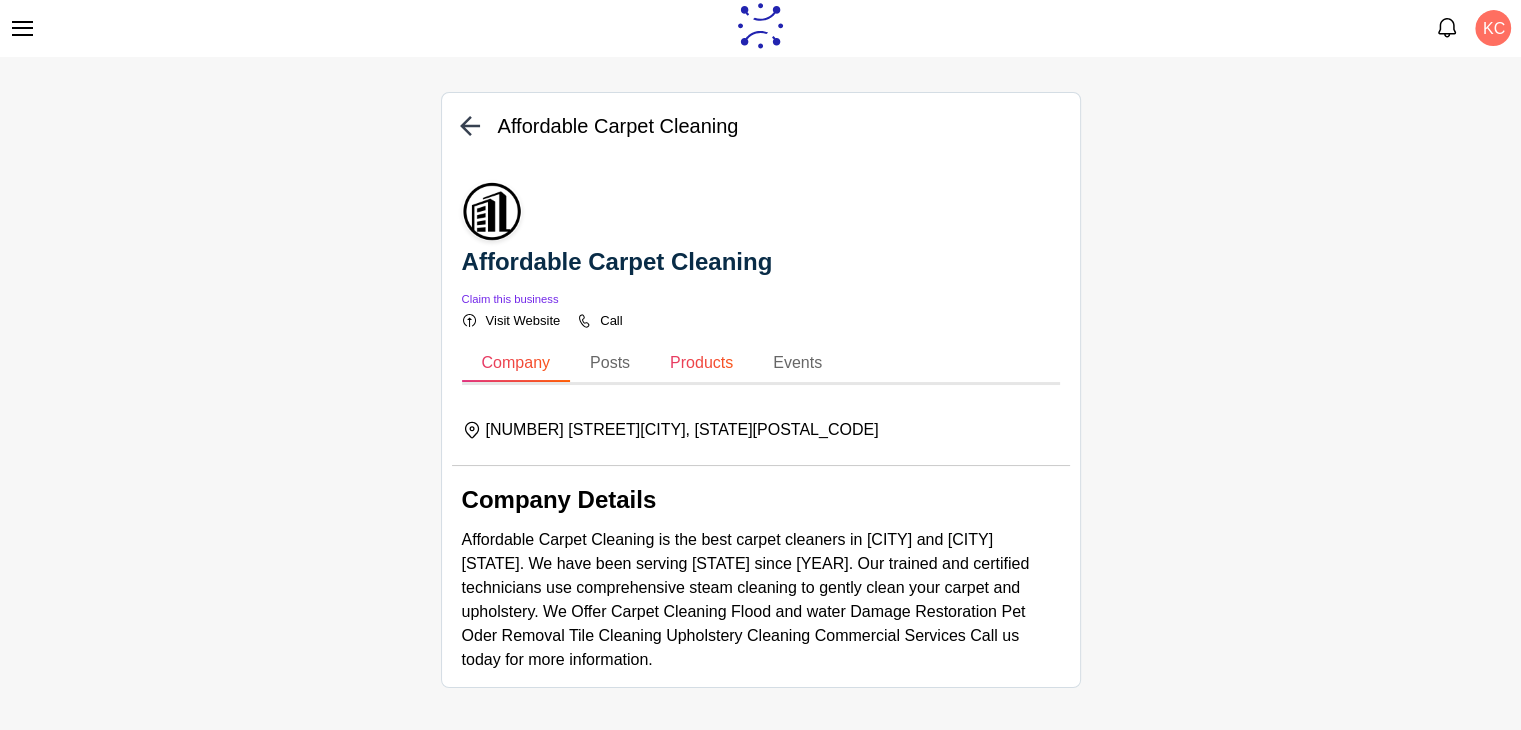 click on "Products" at bounding box center (701, 363) 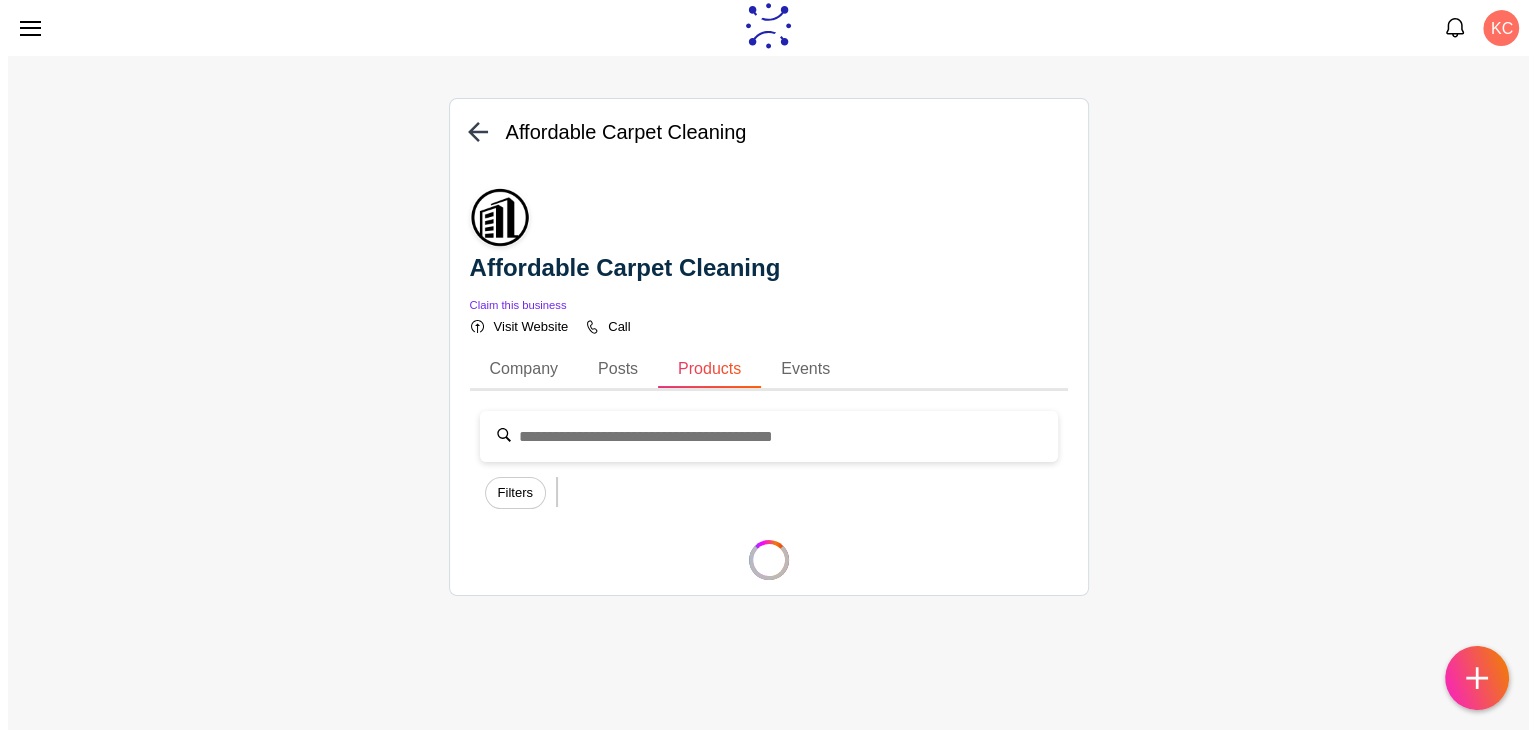 scroll, scrollTop: 0, scrollLeft: 0, axis: both 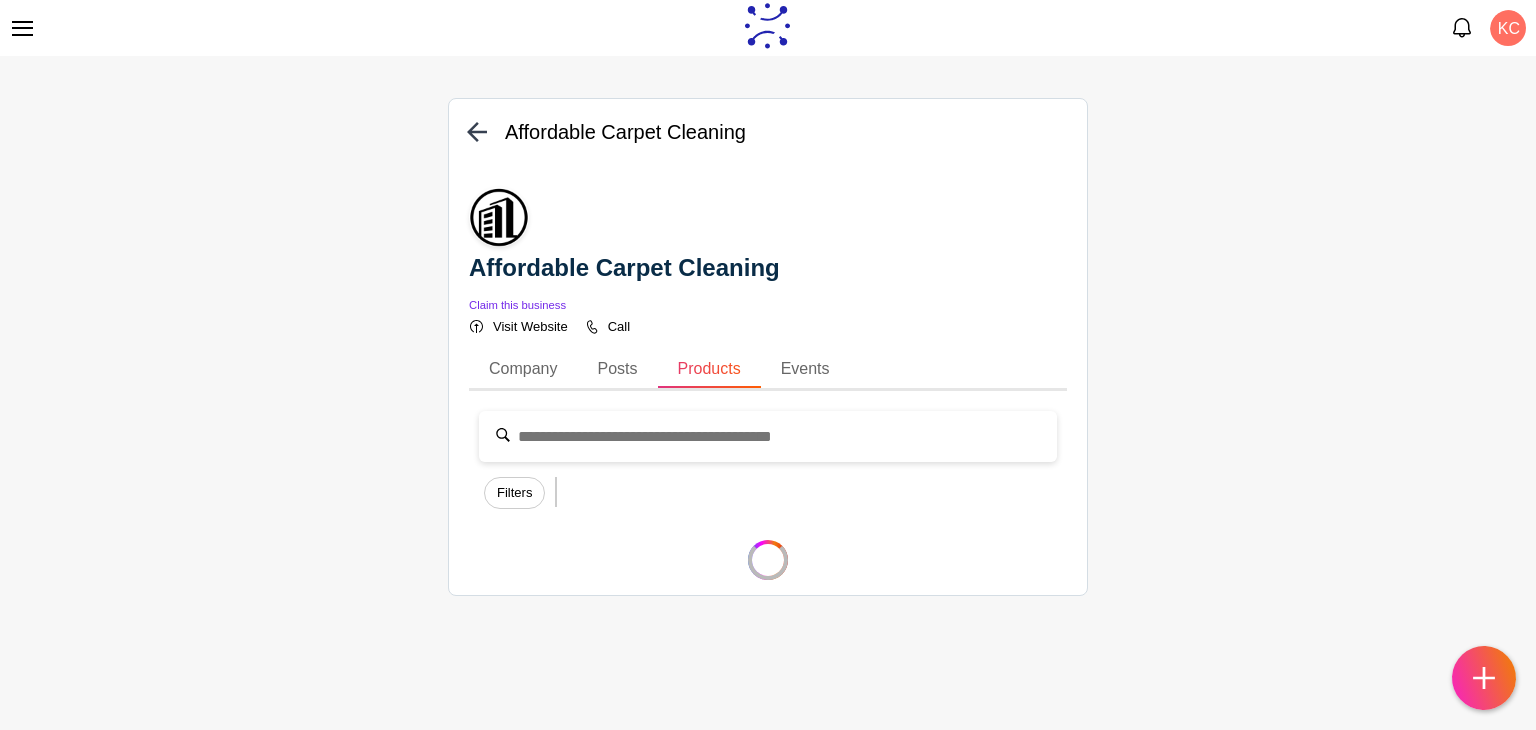 click on "Call" at bounding box center [619, 326] 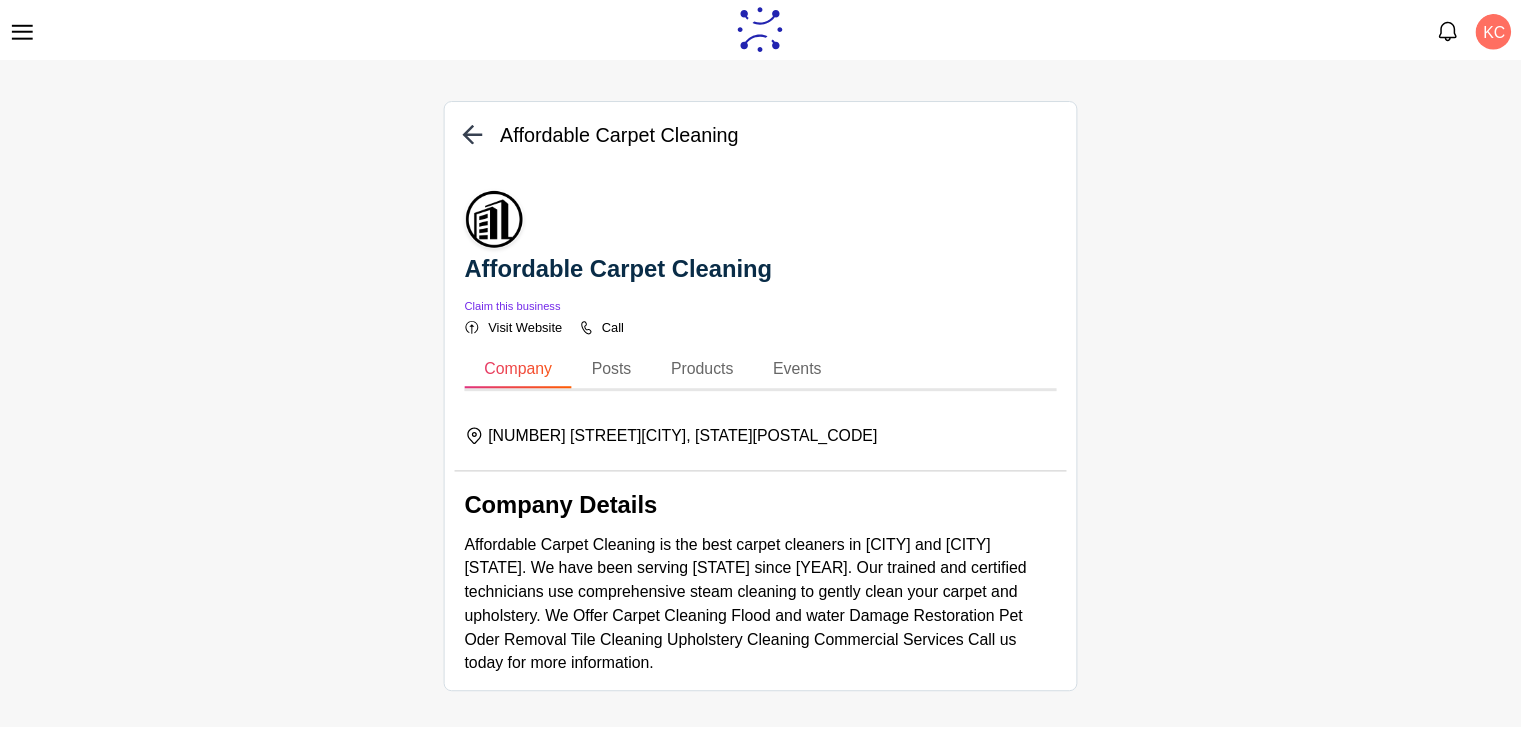 scroll, scrollTop: 8, scrollLeft: 0, axis: vertical 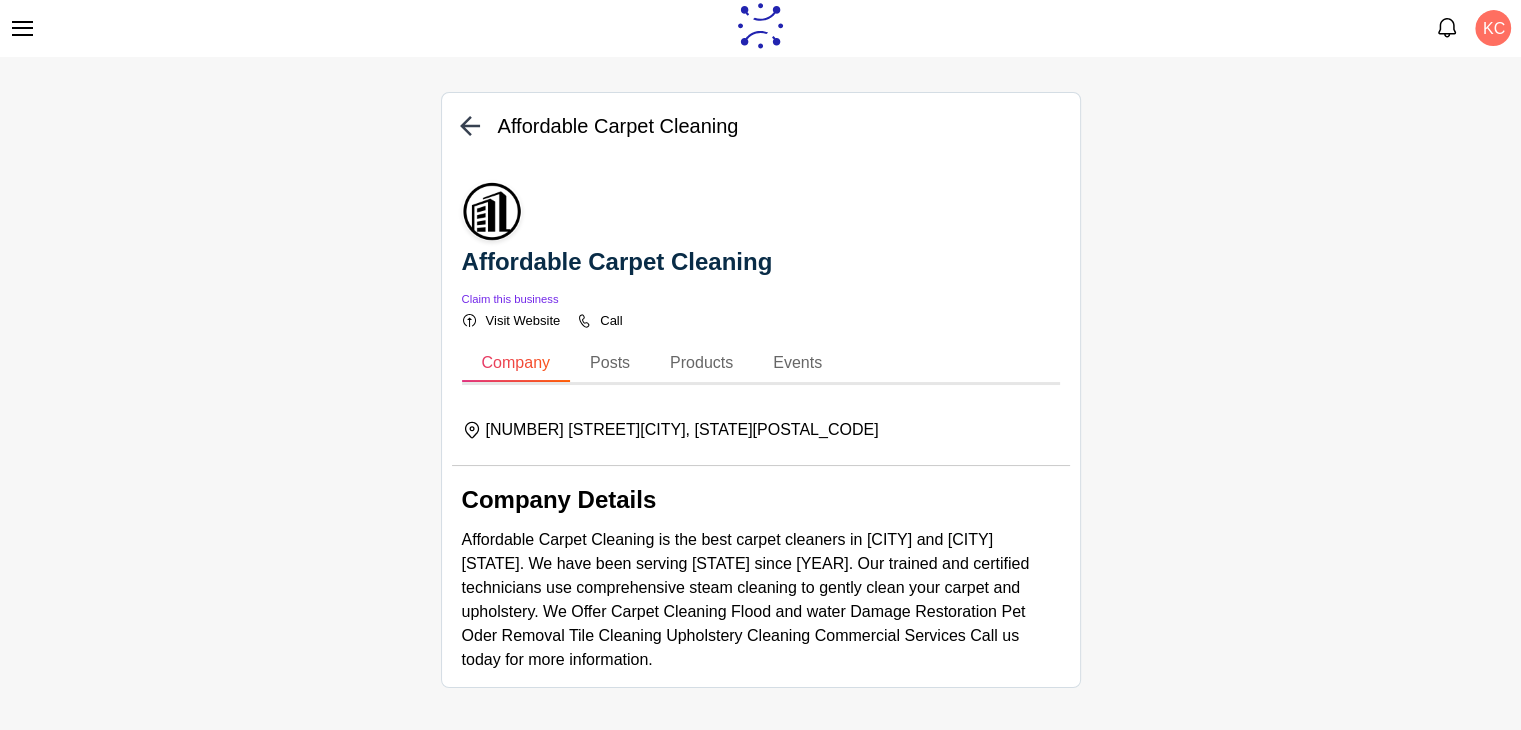 click at bounding box center (470, 126) 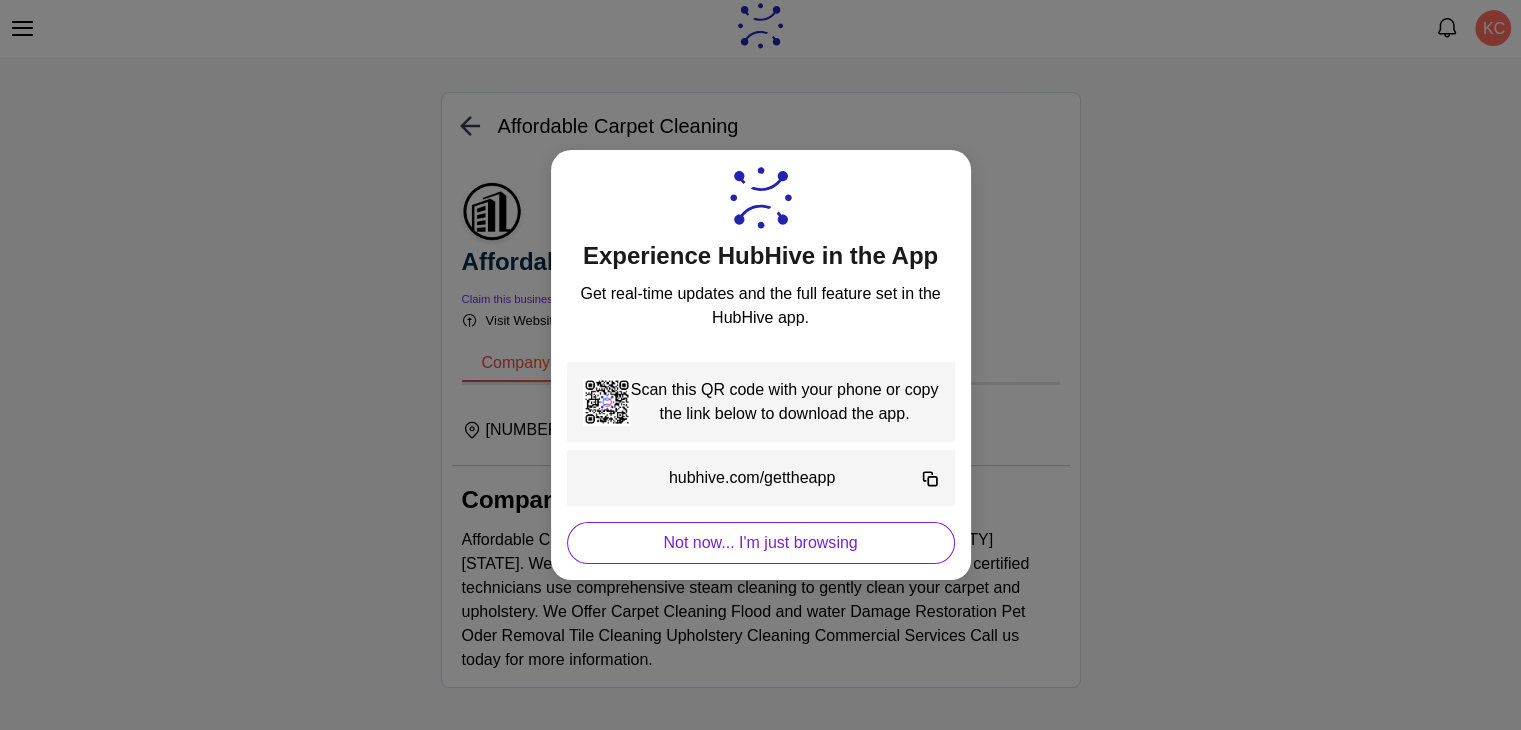 click on "Not now... I'm just browsing" at bounding box center (761, 543) 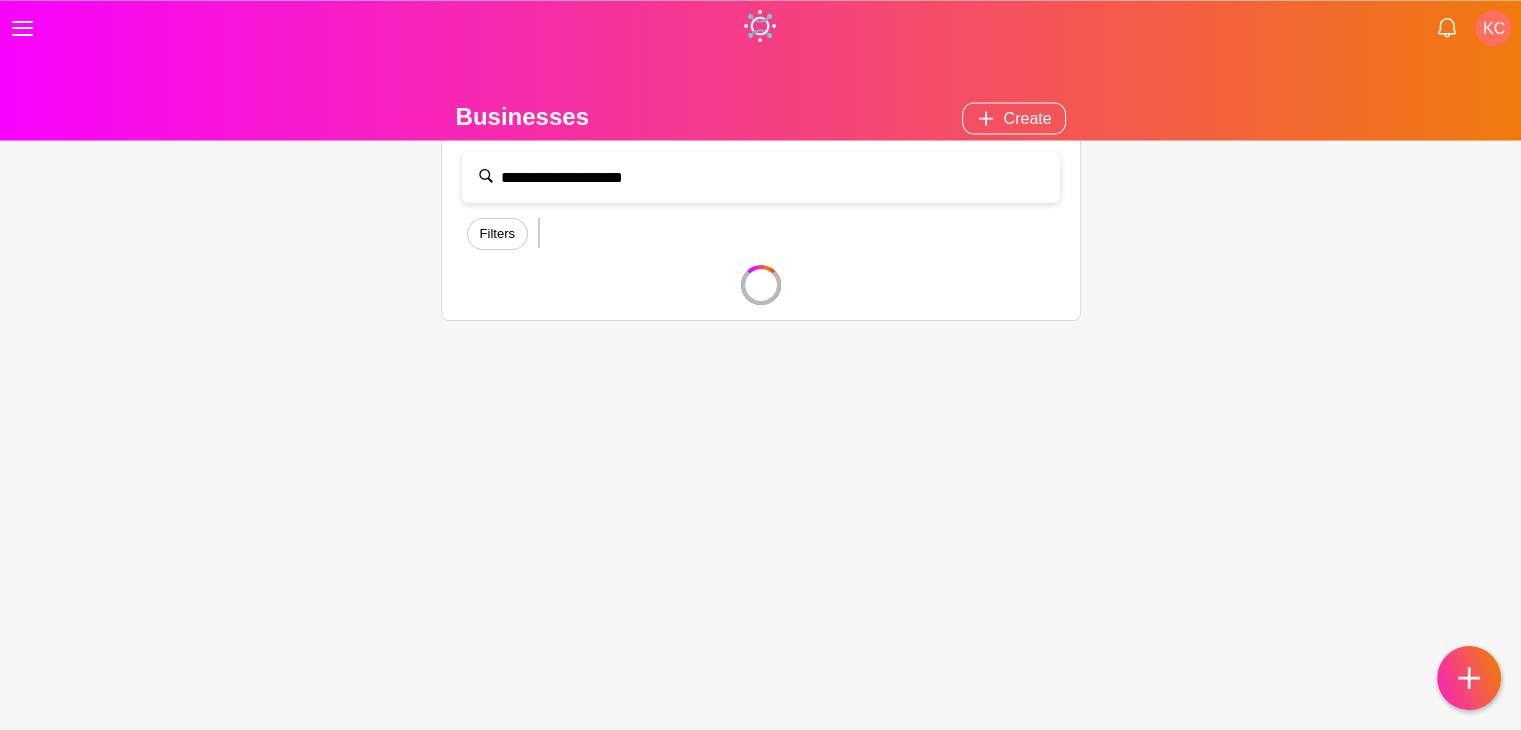 scroll, scrollTop: 0, scrollLeft: 0, axis: both 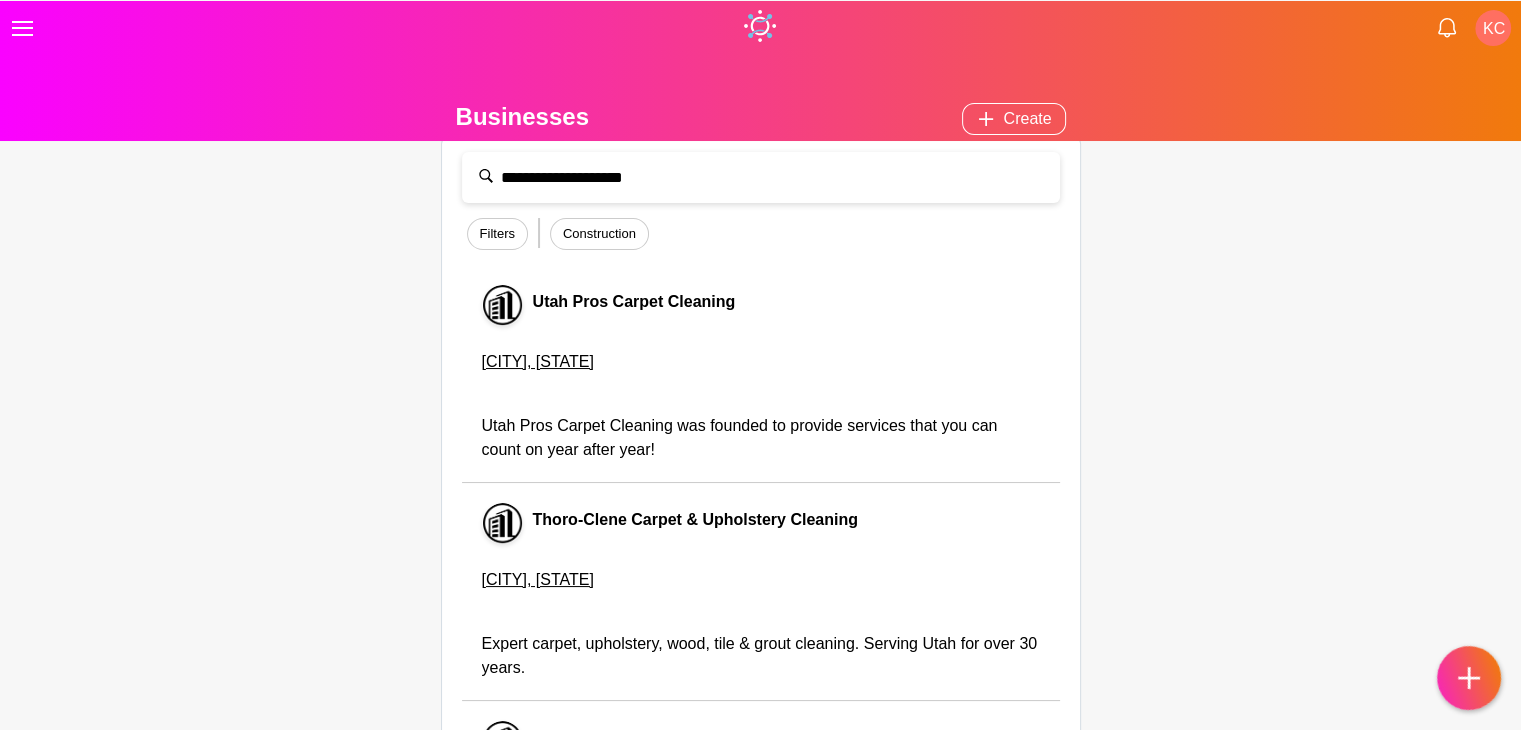 drag, startPoint x: 698, startPoint y: 185, endPoint x: 331, endPoint y: 133, distance: 370.66562 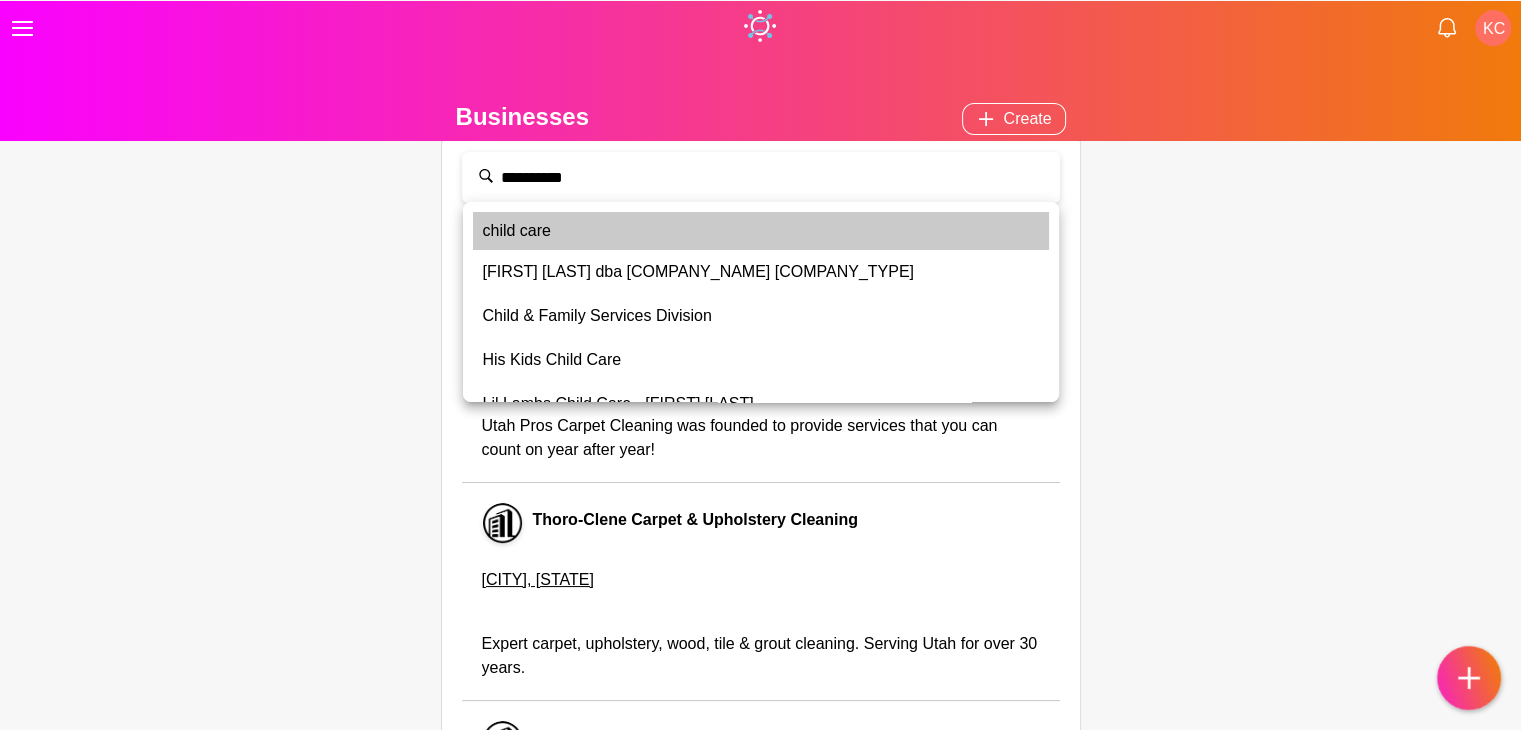 type on "**********" 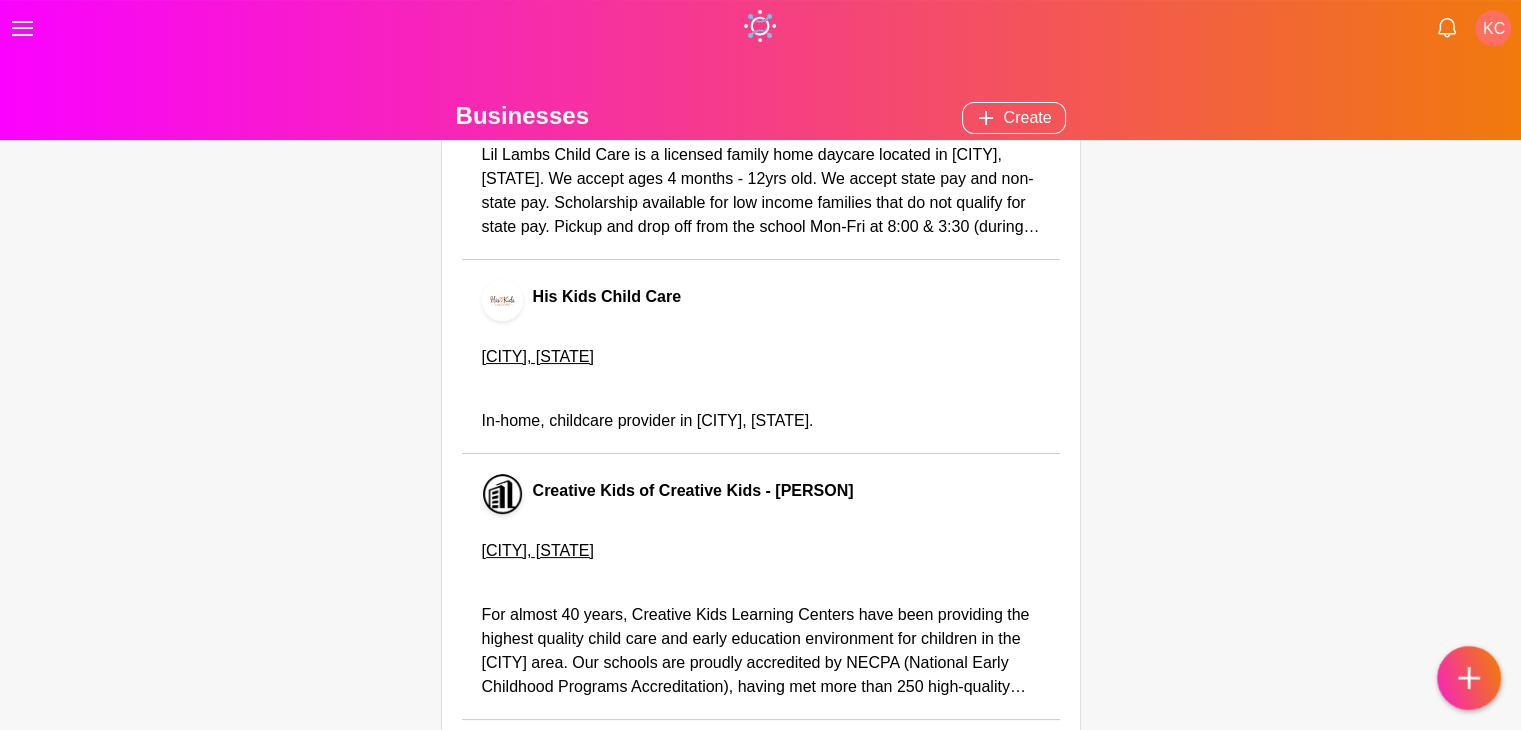 scroll, scrollTop: 0, scrollLeft: 0, axis: both 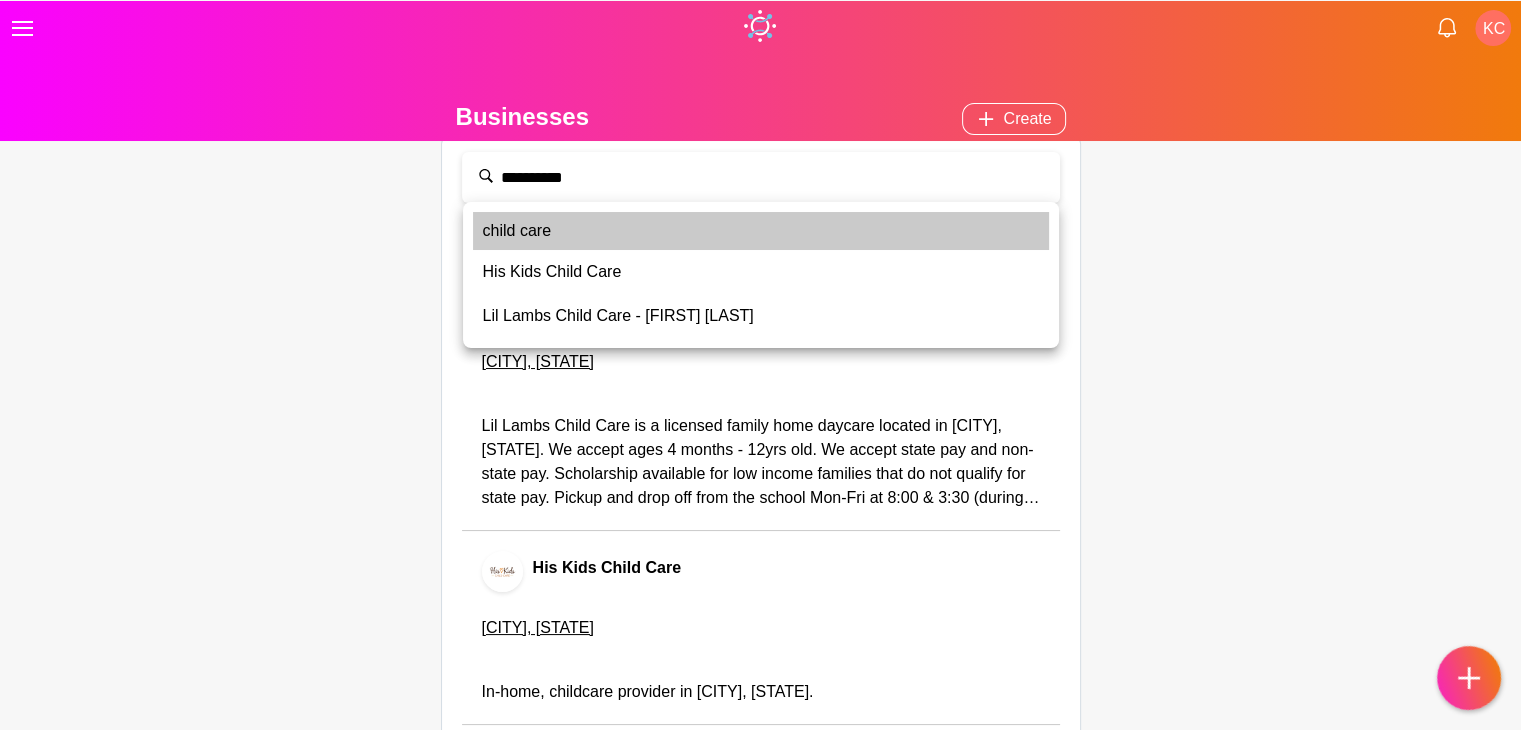 click on "child care" at bounding box center [761, 231] 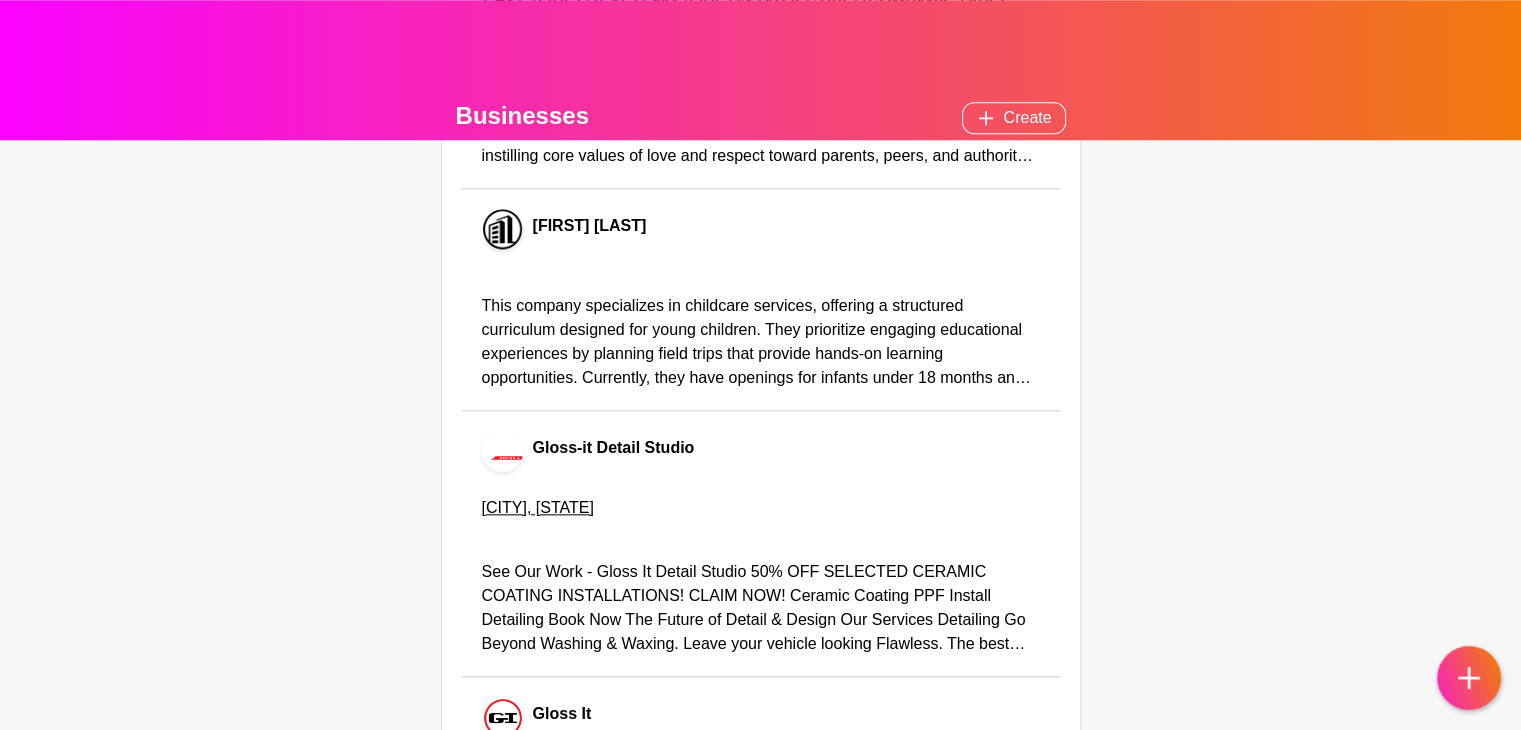 scroll, scrollTop: 1700, scrollLeft: 0, axis: vertical 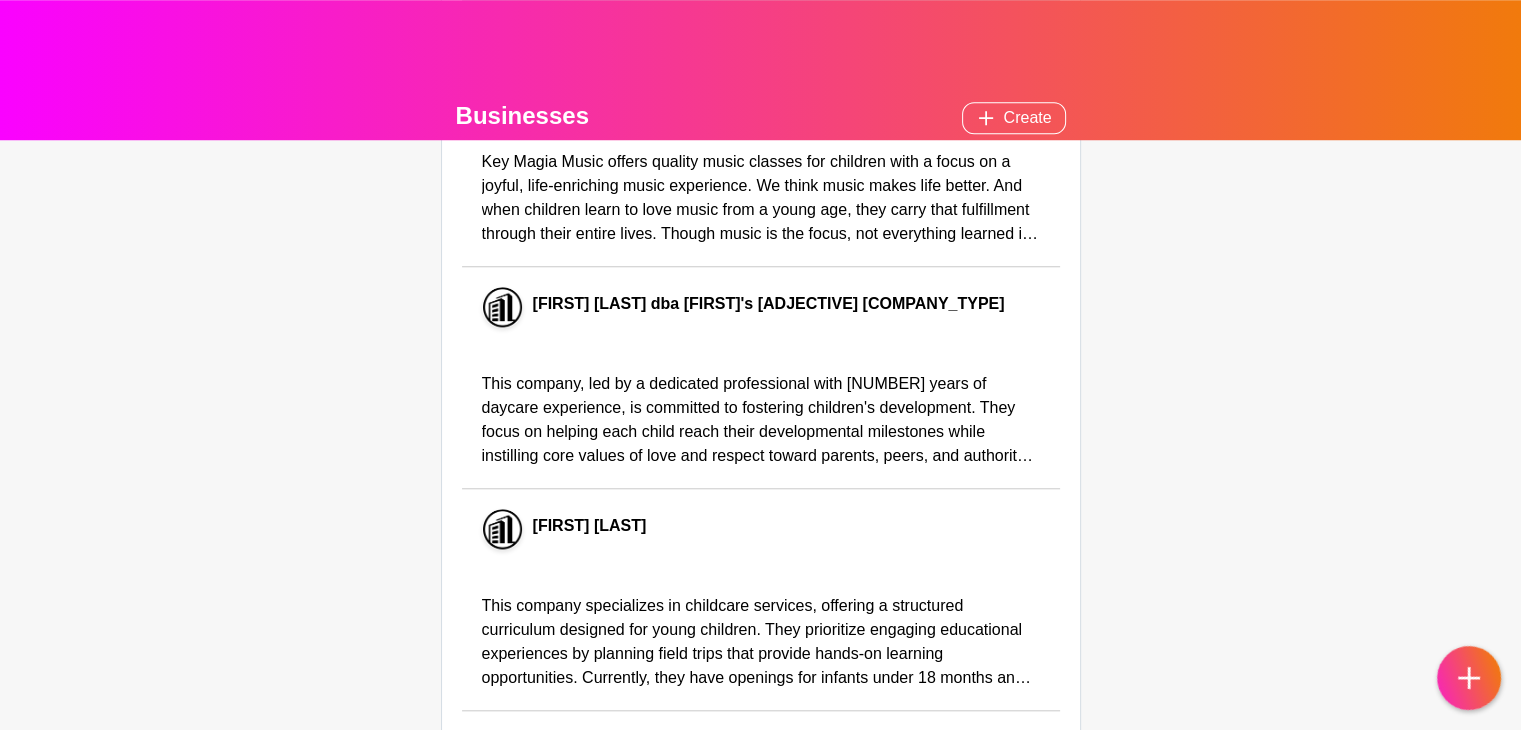 click on "Businesses Create Filters Childcare Providers Lil Lambs Child Care - [PERSON] What is a hive trust score? The hive trust score is our little formula that measures how likely you are to interact with a business. We measure this score on a number of things including the number of reviews it has, the average review, and the negative or positive tone of comments mentioned about this company. Our goal is to continually improve this algorithm to be the most trustworthy scoring based on your communities and your needs. [CITY], [STATE] His Kids Child Care What is a hive trust score? The hive trust score is our little formula that measures how likely you are to interact with a business. We measure this score on a number of things including the number of reviews it has, the average review, and the negative or positive tone of comments mentioned about this company. Our goal is to continually improve this algorithm to be the most trustworthy scoring based on your communities and your needs." at bounding box center (760, 1003) 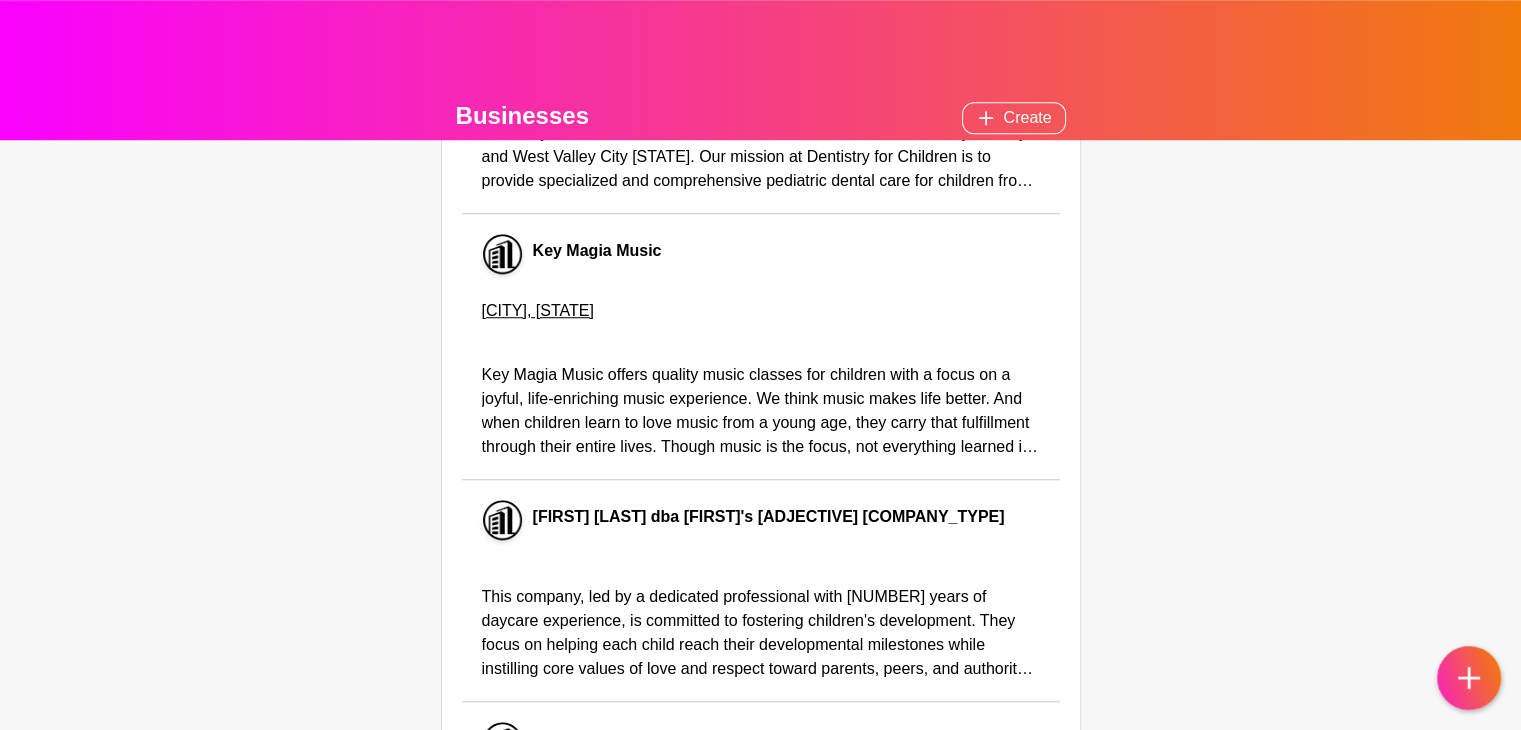 scroll, scrollTop: 1500, scrollLeft: 0, axis: vertical 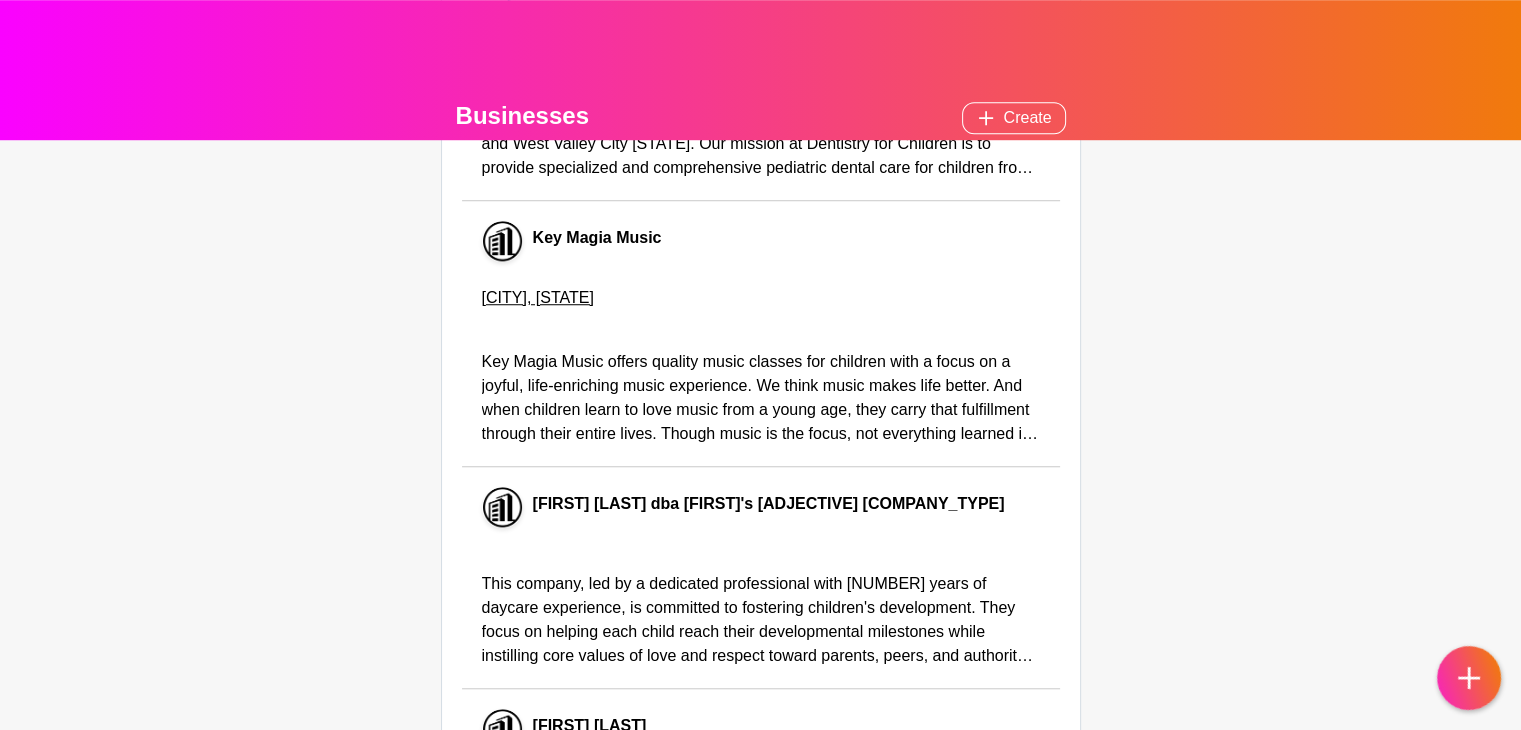 click on "Key Magia Music" at bounding box center (597, 238) 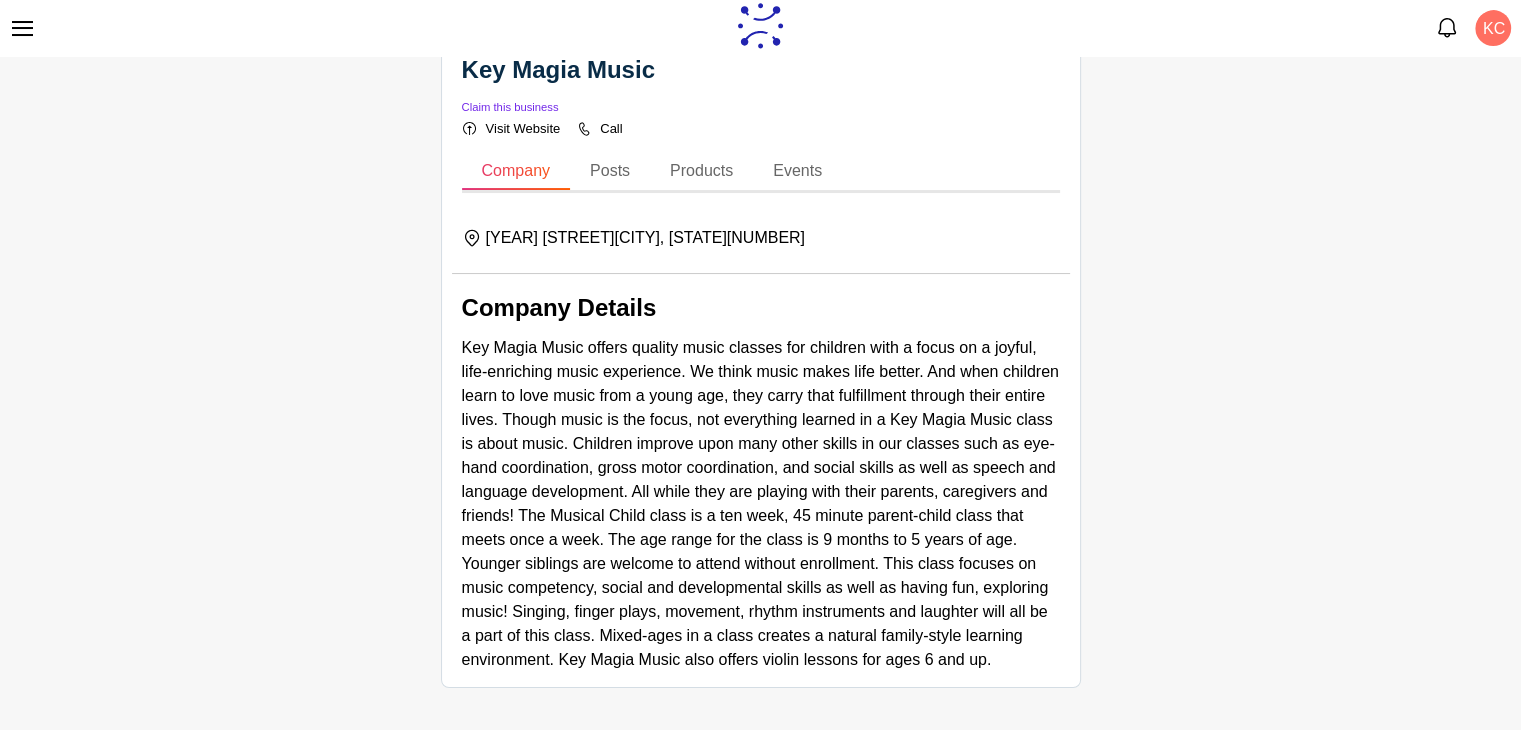 scroll, scrollTop: 224, scrollLeft: 0, axis: vertical 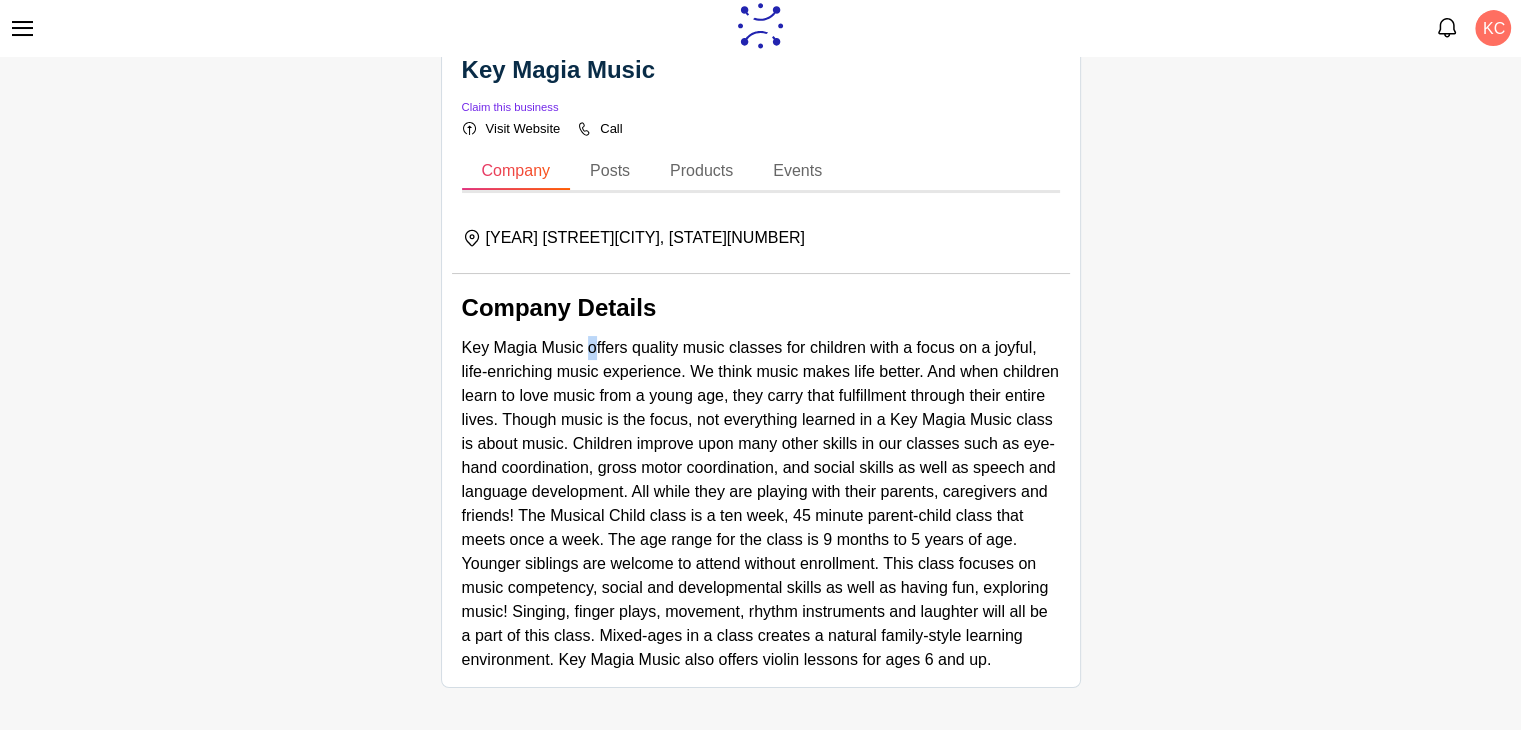 click at bounding box center (761, 504) 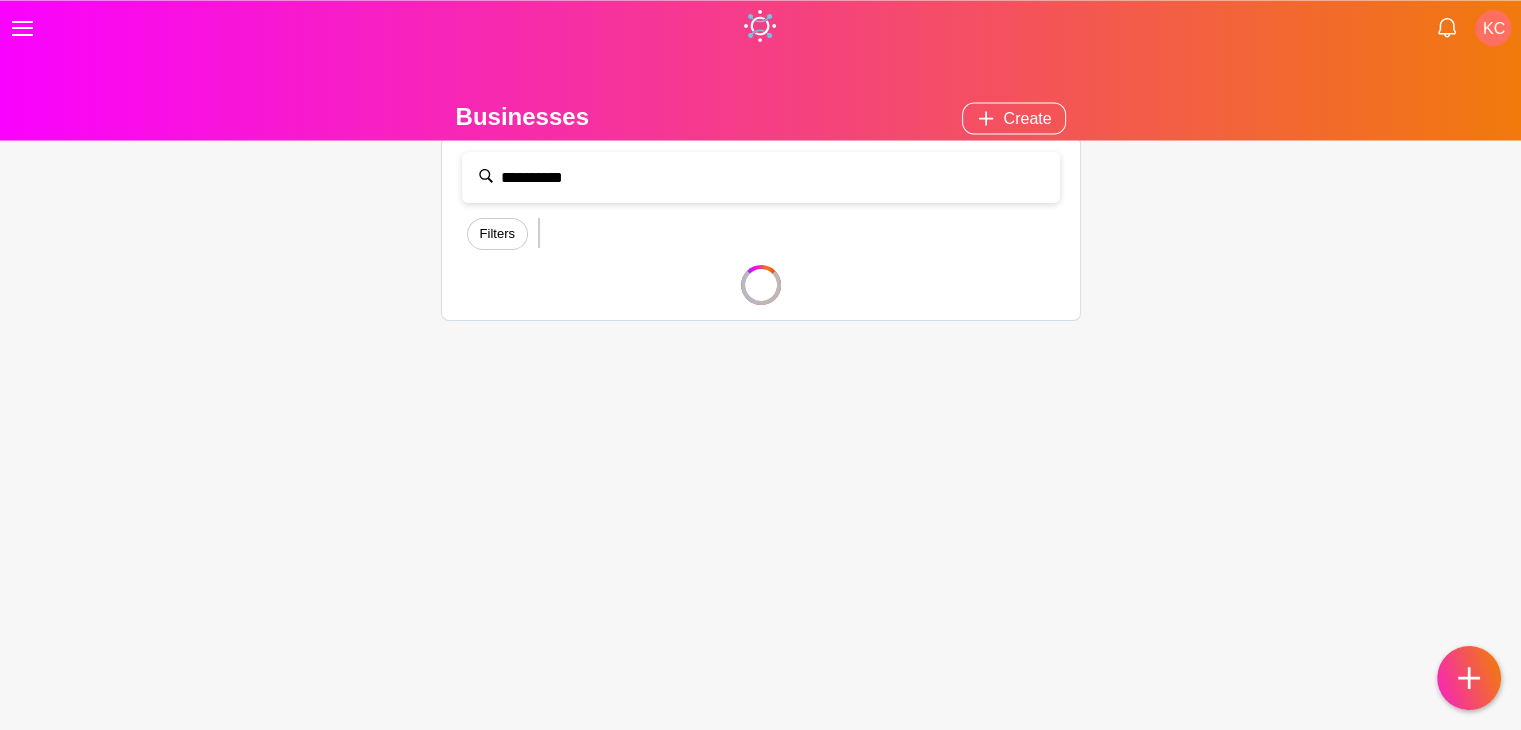 scroll, scrollTop: 0, scrollLeft: 0, axis: both 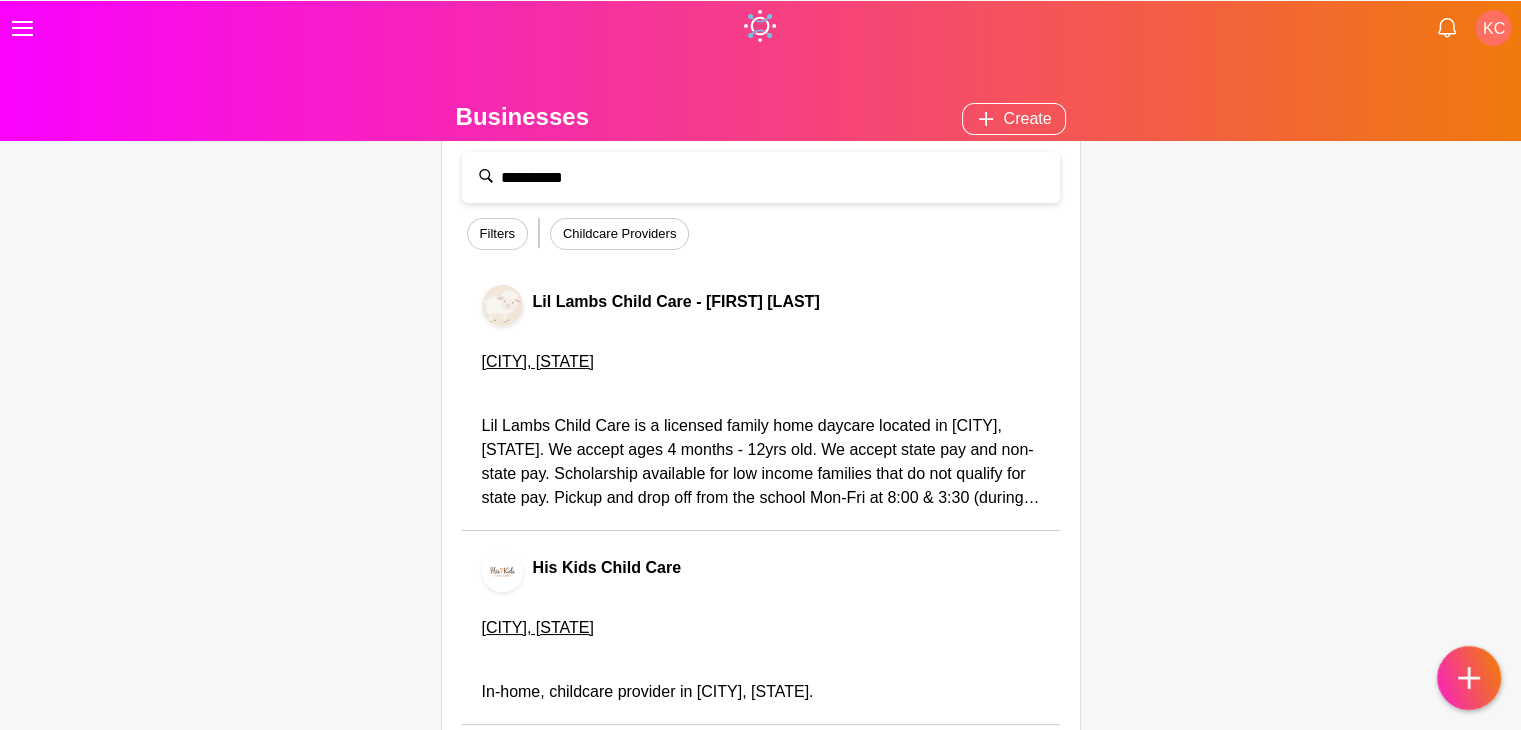 drag, startPoint x: 36, startPoint y: 20, endPoint x: 28, endPoint y: 46, distance: 27.202942 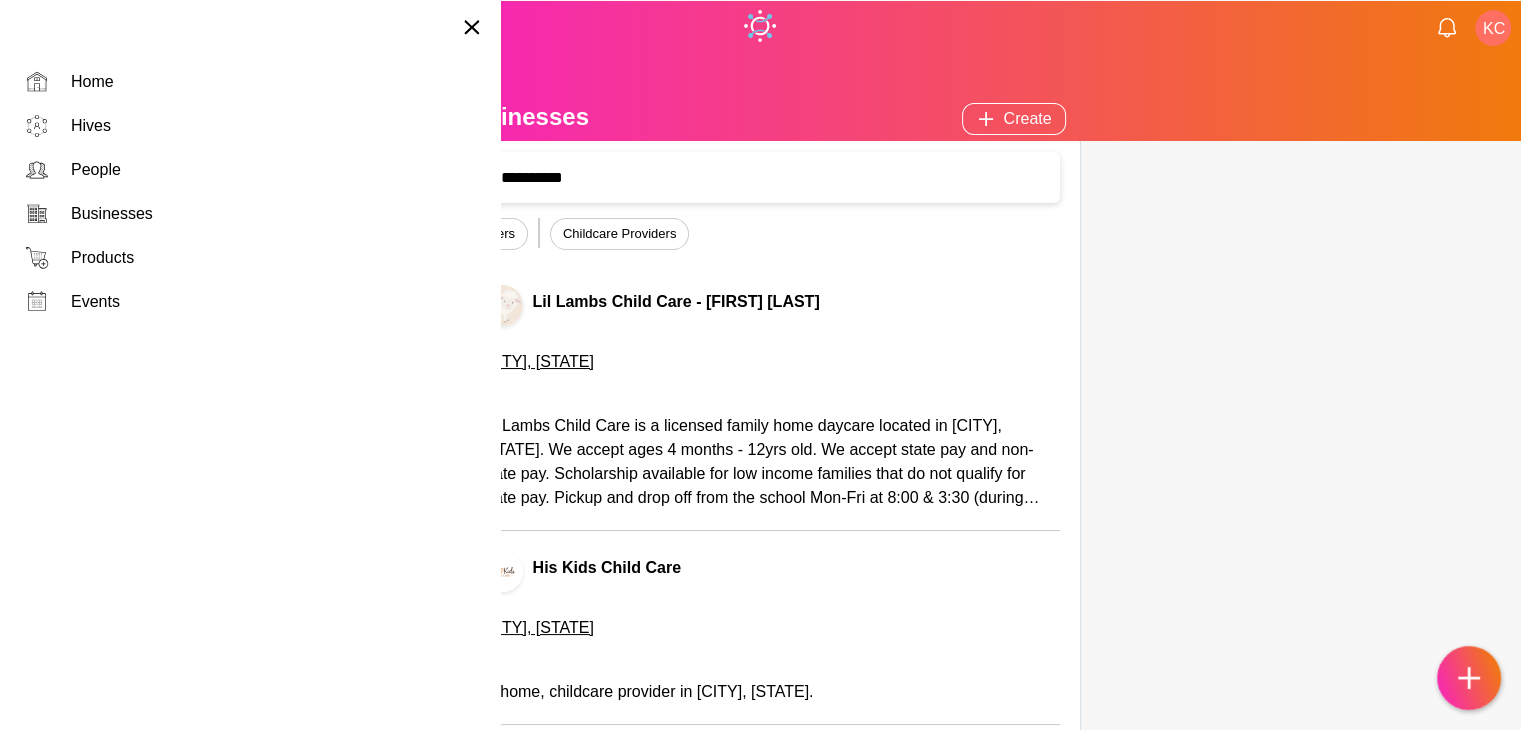 click on "Businesses" at bounding box center (250, 214) 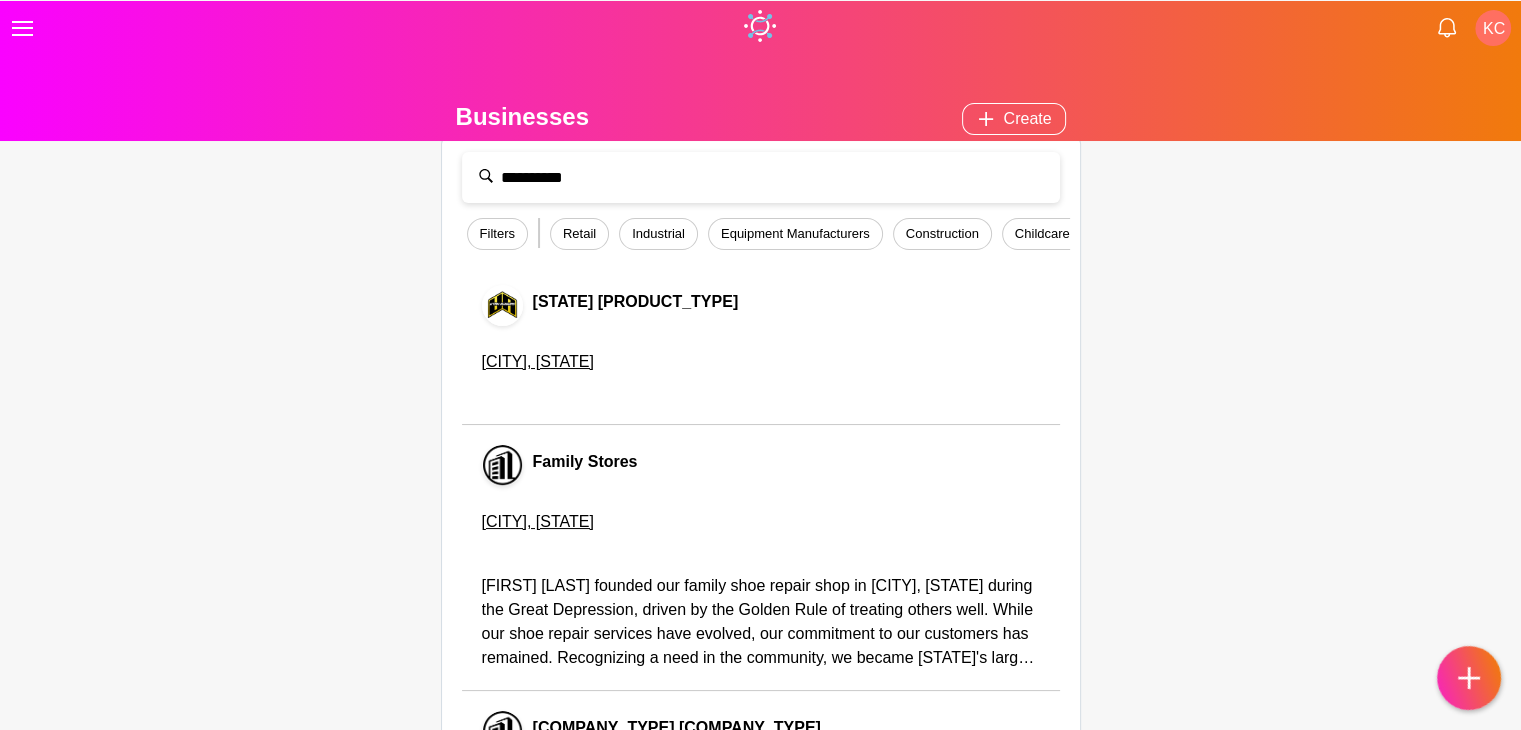 click at bounding box center (22, 28) 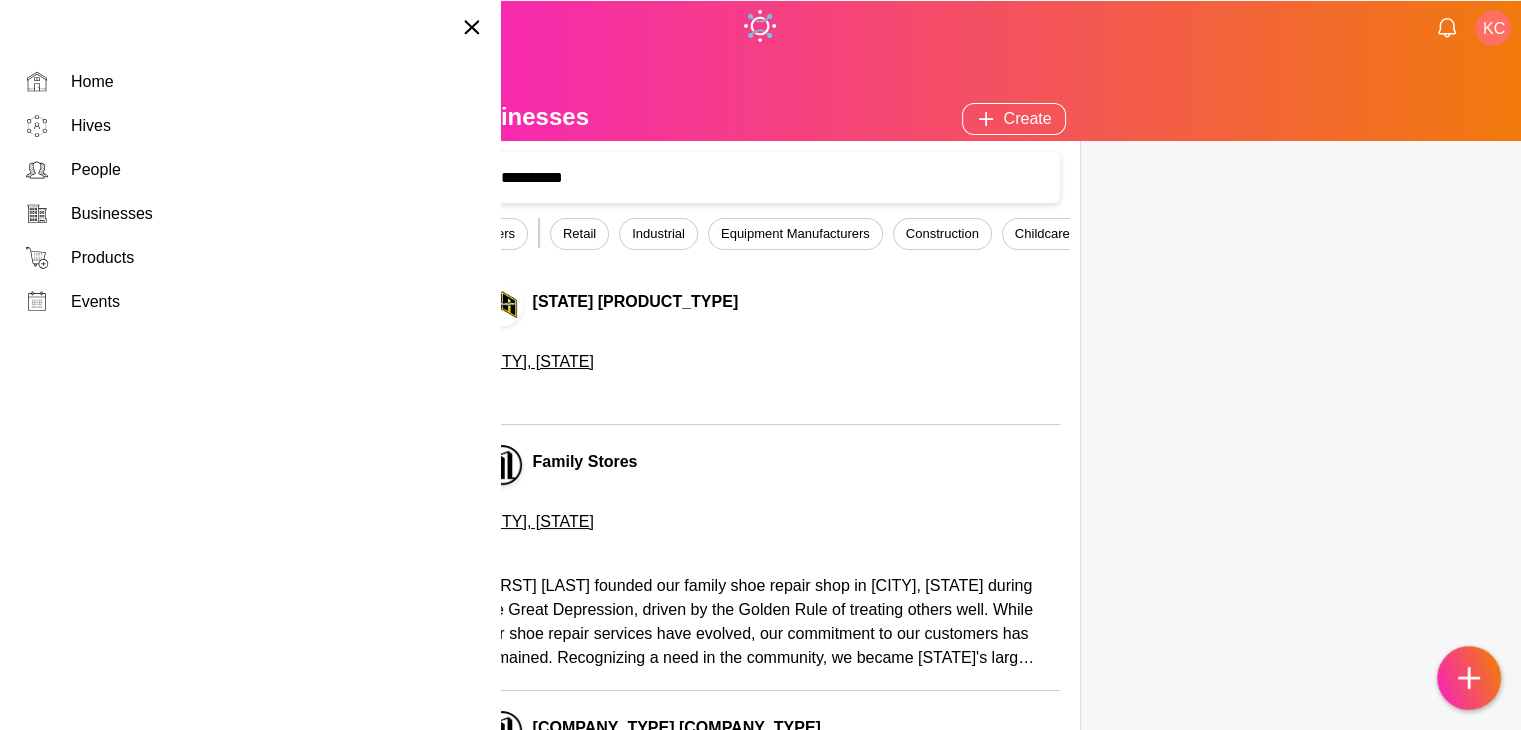 click on "Home" at bounding box center [250, 82] 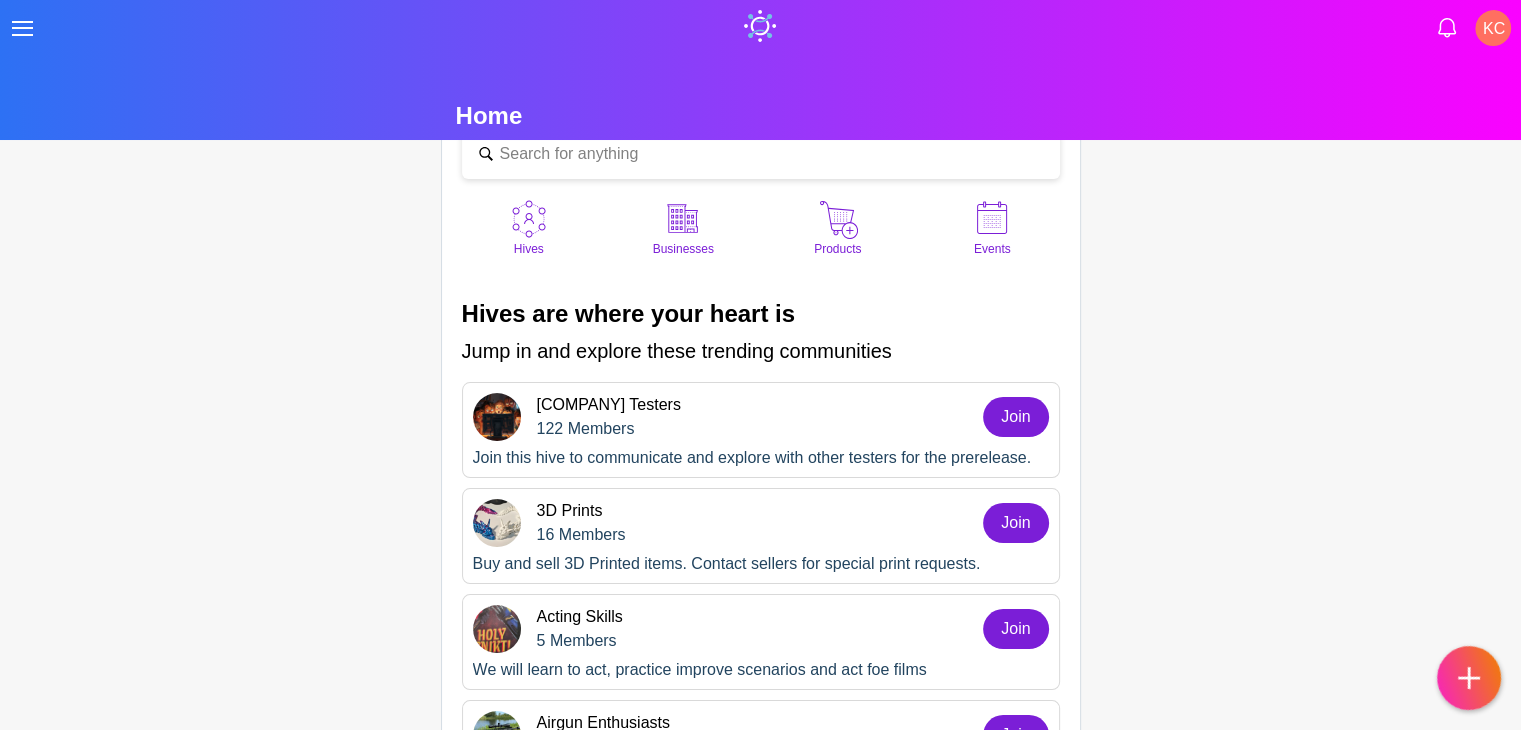 scroll, scrollTop: 0, scrollLeft: 0, axis: both 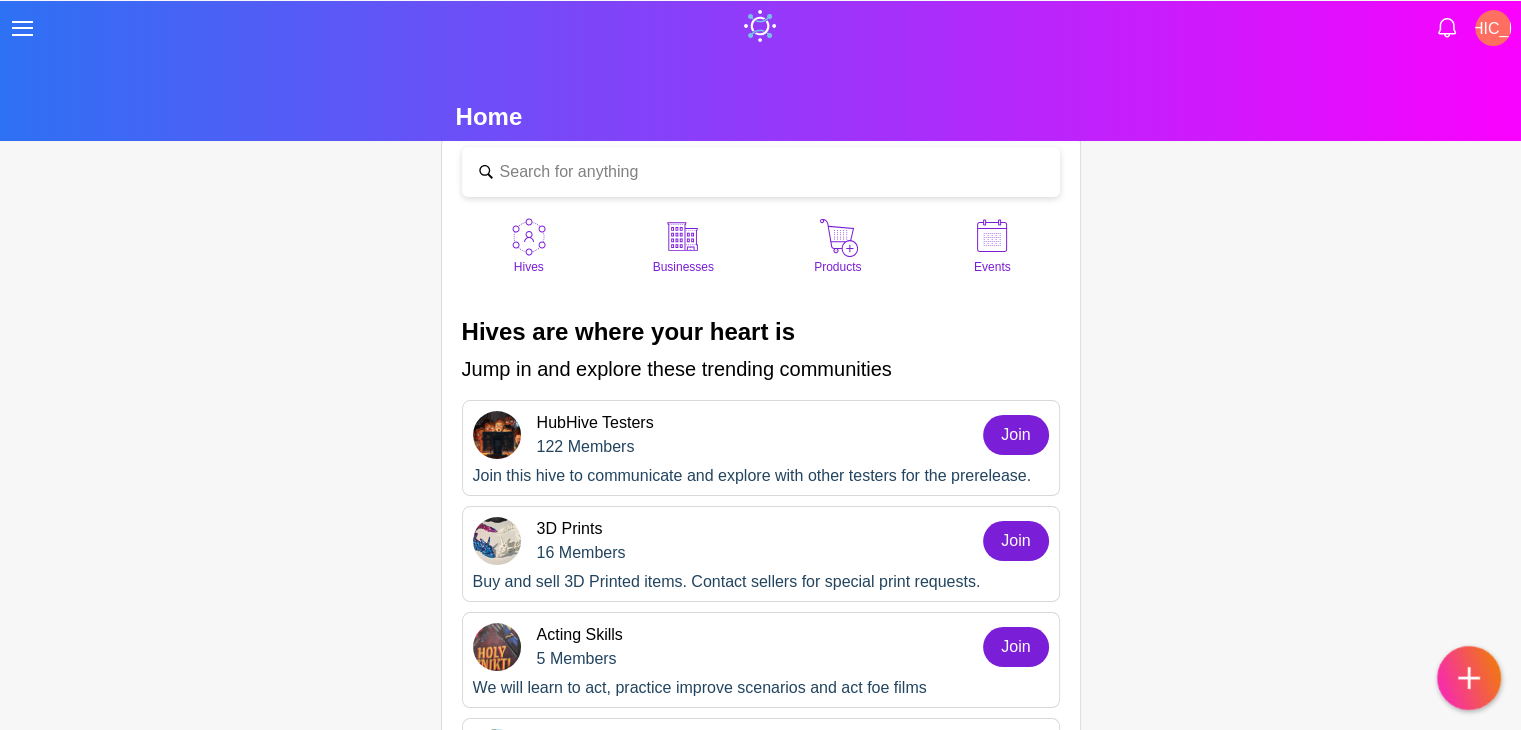 click at bounding box center (22, 22) 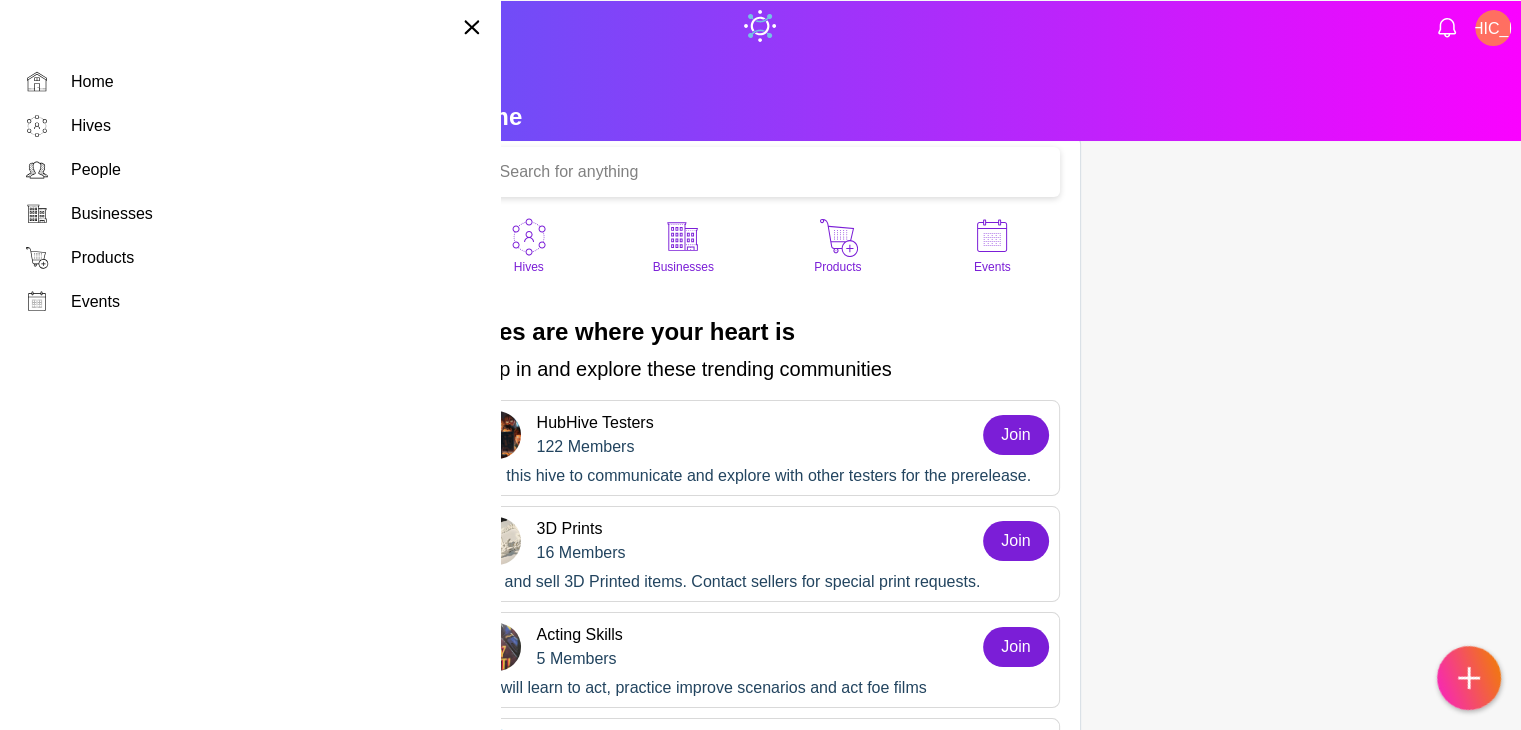 click on "Home" at bounding box center [250, 82] 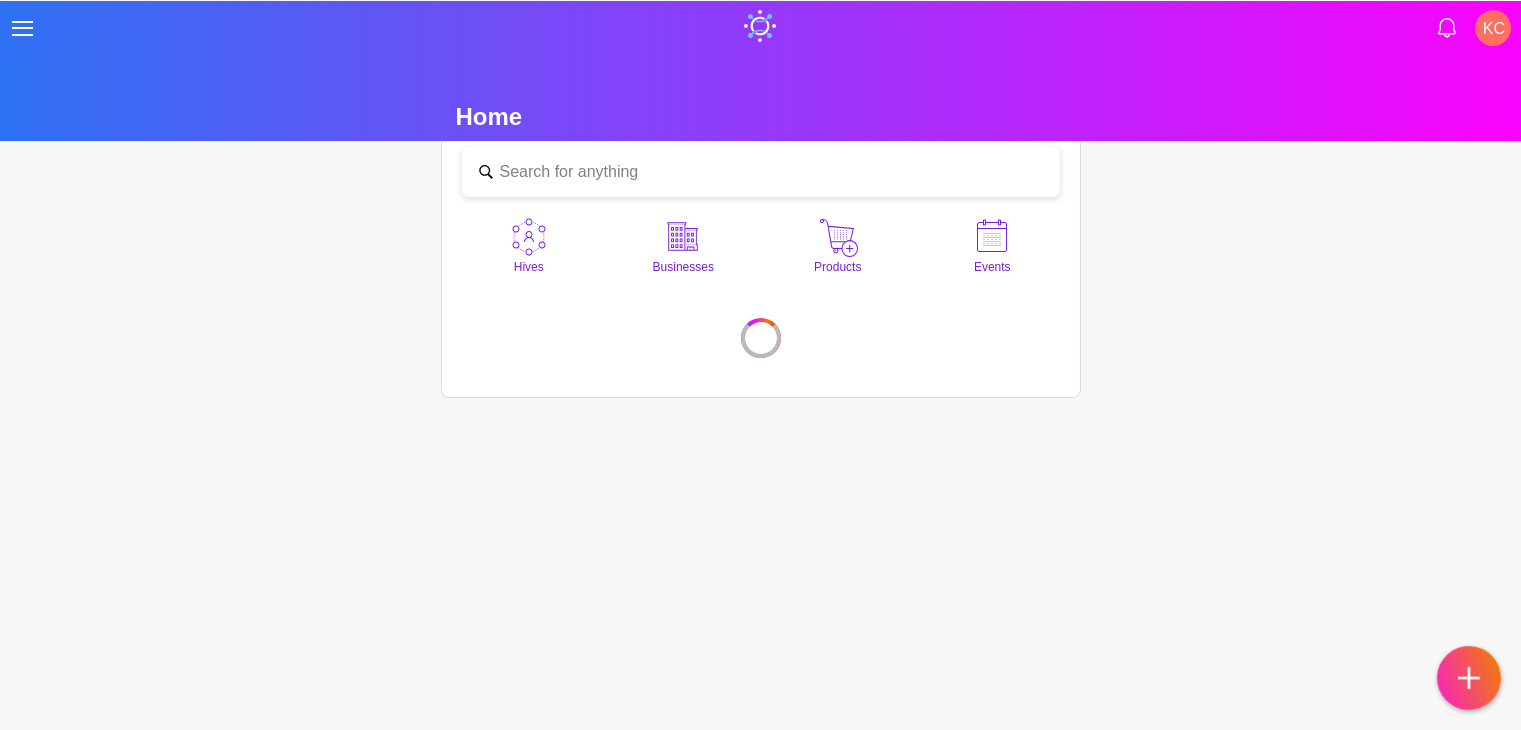 scroll, scrollTop: 0, scrollLeft: 0, axis: both 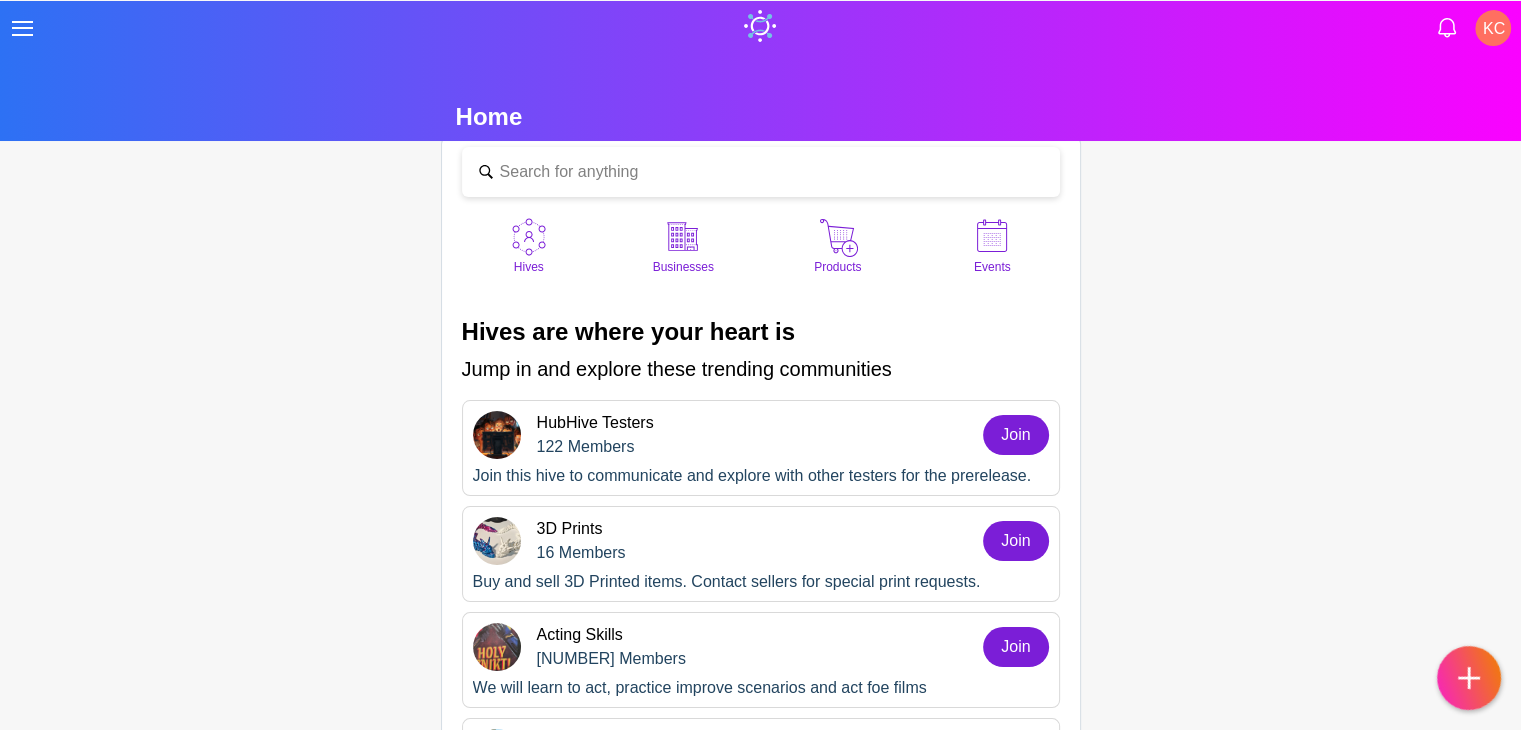 click at bounding box center (683, 237) 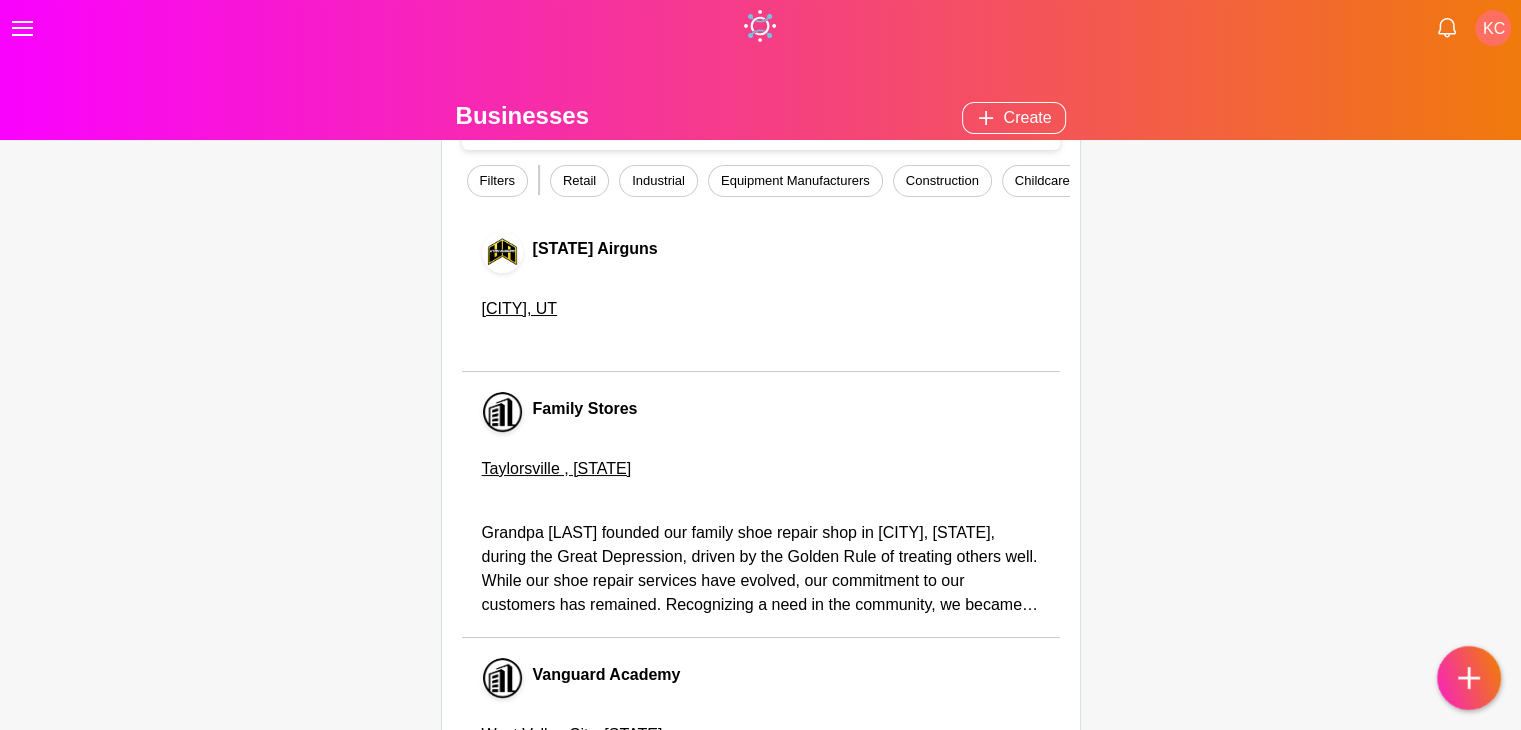 scroll, scrollTop: 0, scrollLeft: 0, axis: both 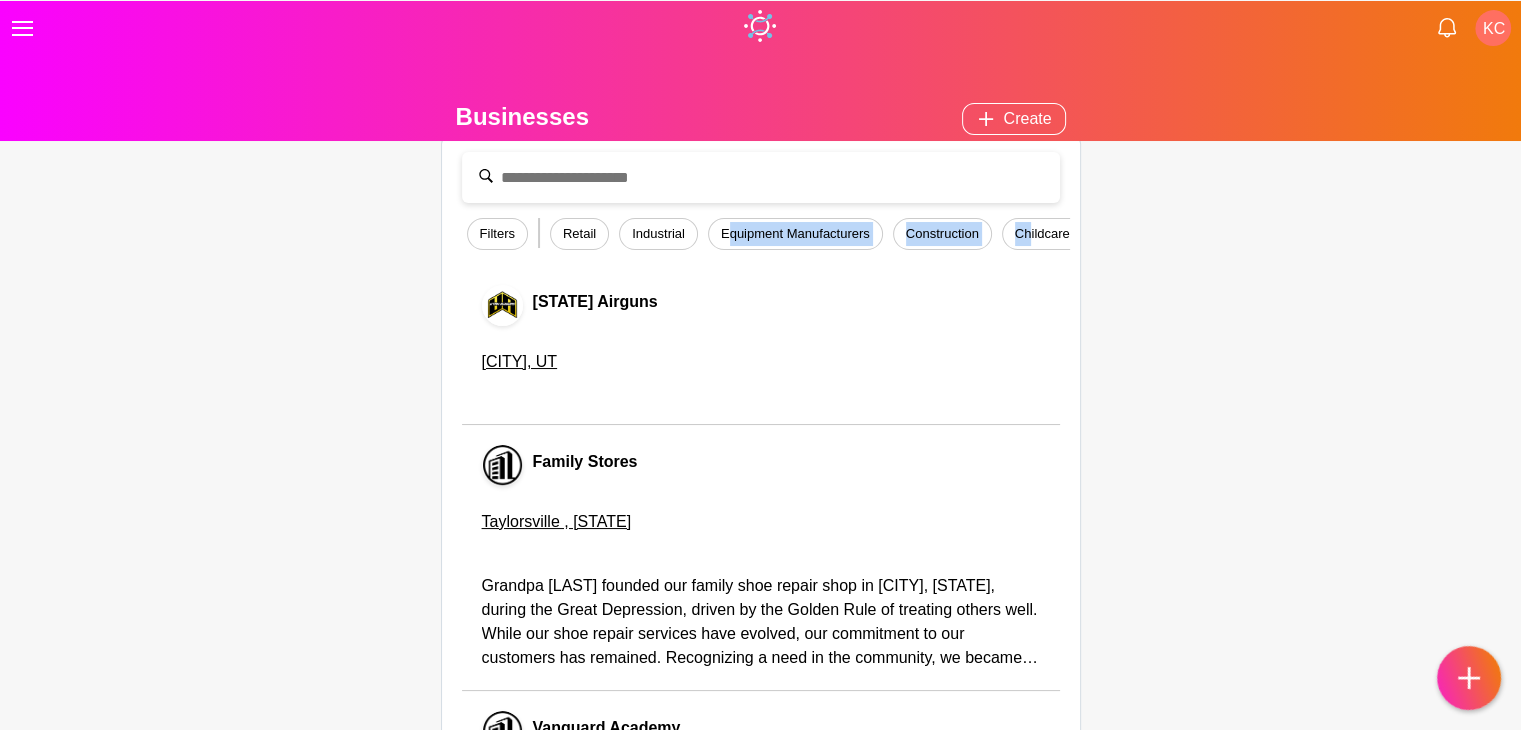 drag, startPoint x: 1033, startPoint y: 239, endPoint x: 716, endPoint y: 231, distance: 317.10092 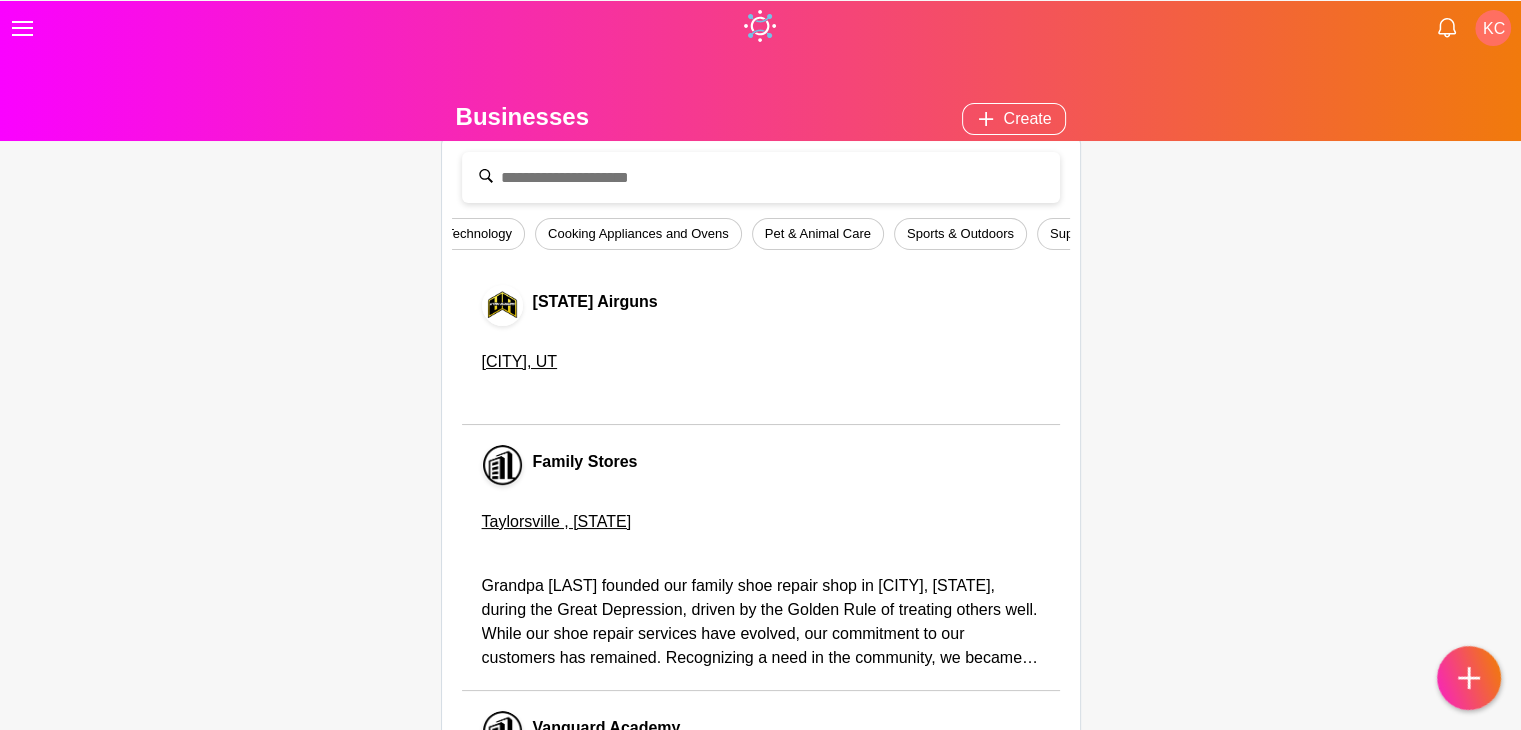 scroll, scrollTop: 0, scrollLeft: 2696, axis: horizontal 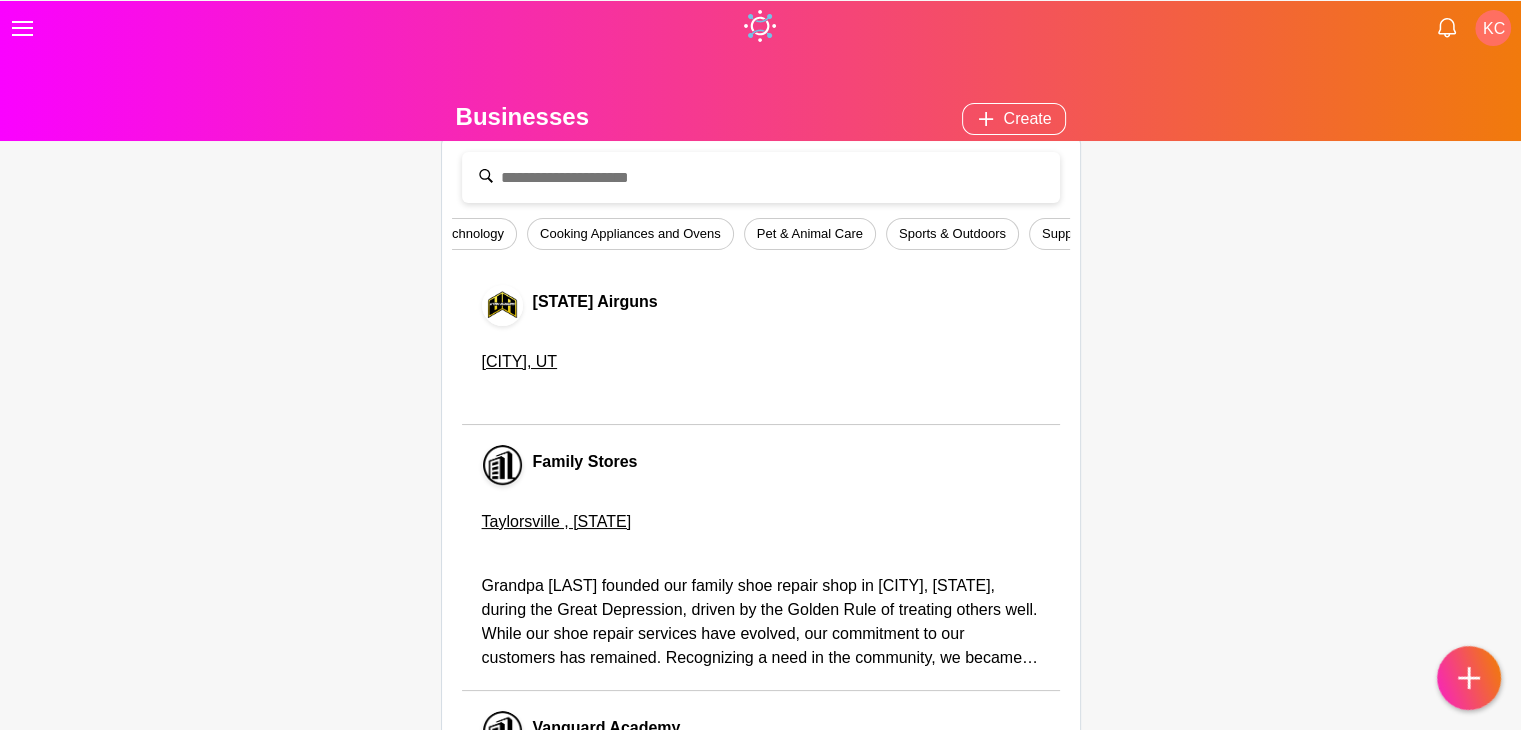 click on "Pet & Animal Care" at bounding box center (810, 234) 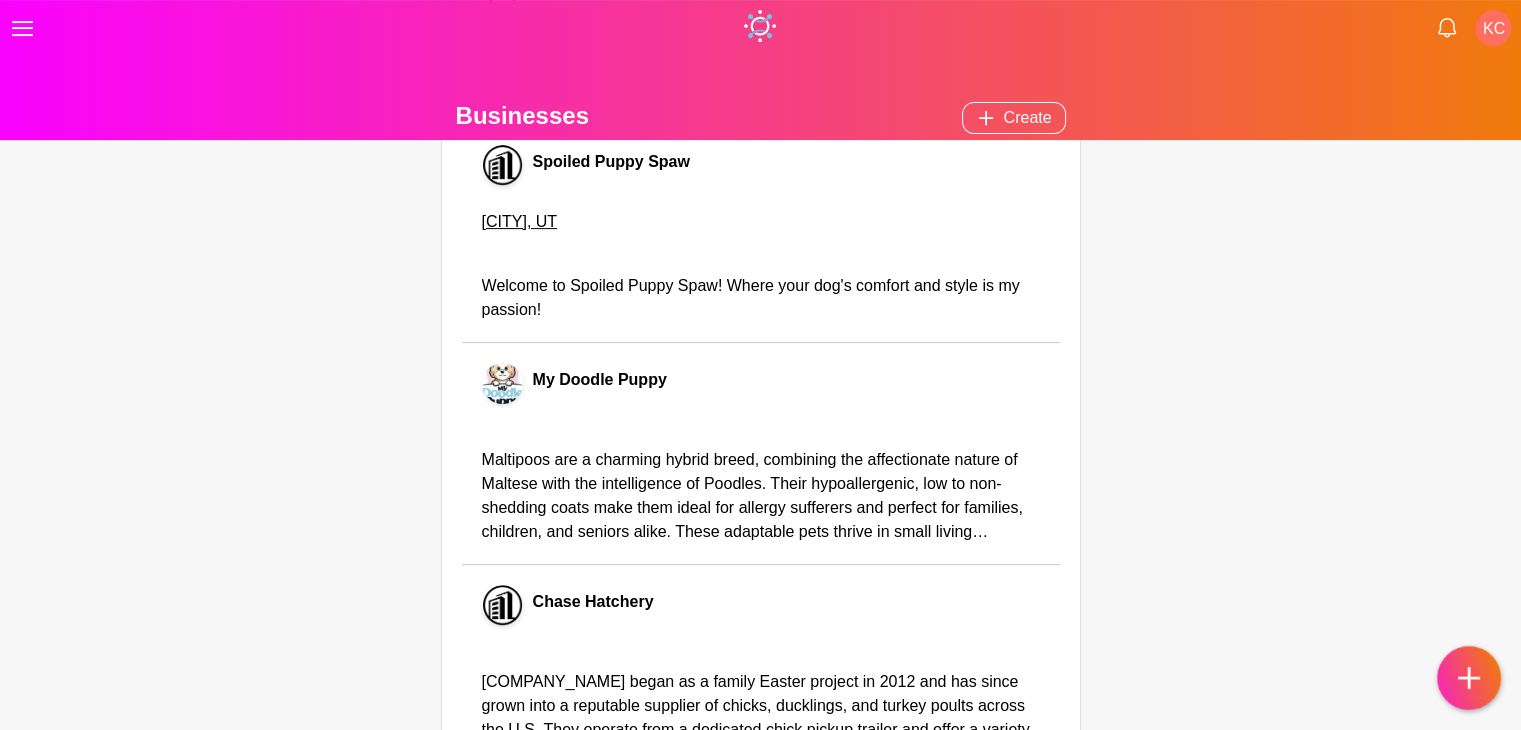 scroll, scrollTop: 532, scrollLeft: 0, axis: vertical 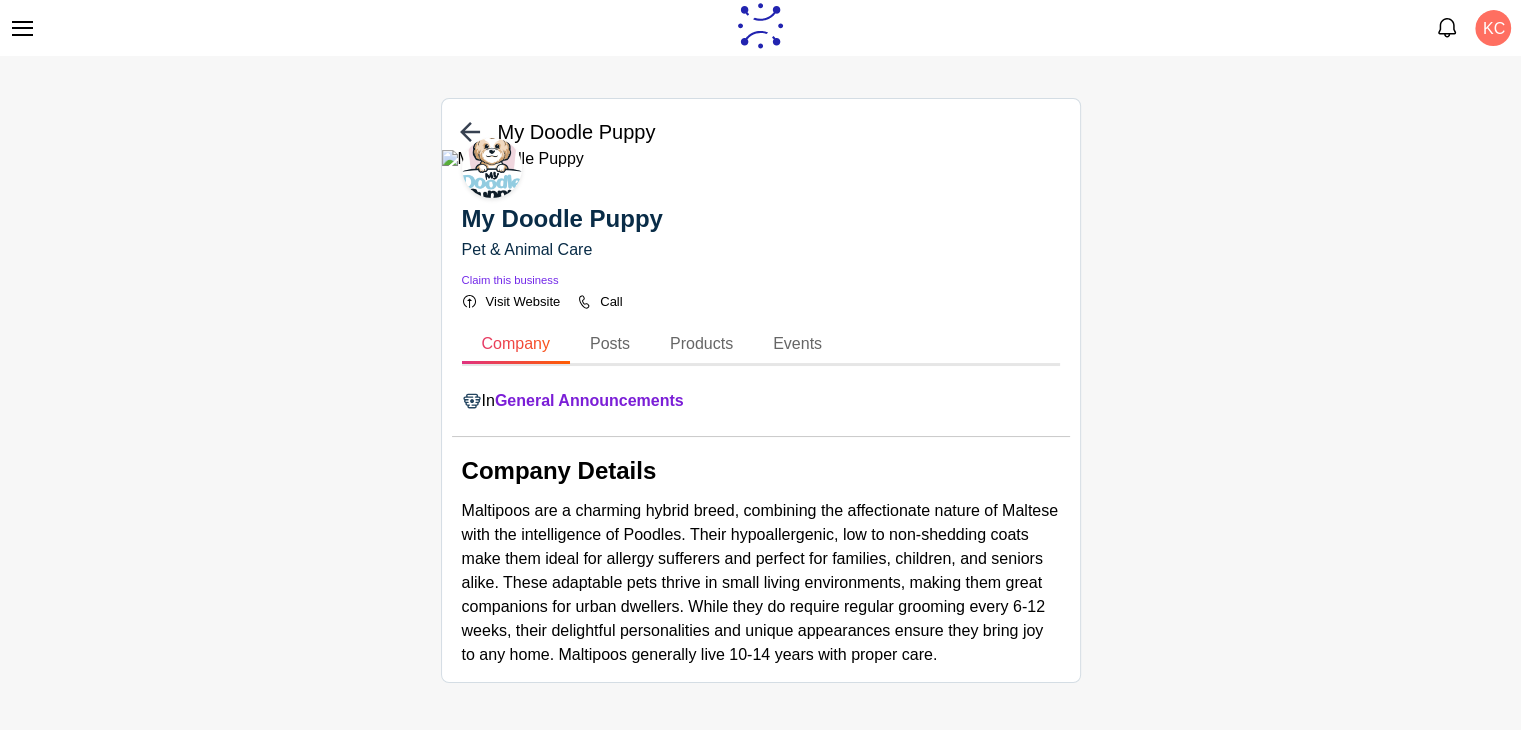 click on "Claim this business" at bounding box center (510, 280) 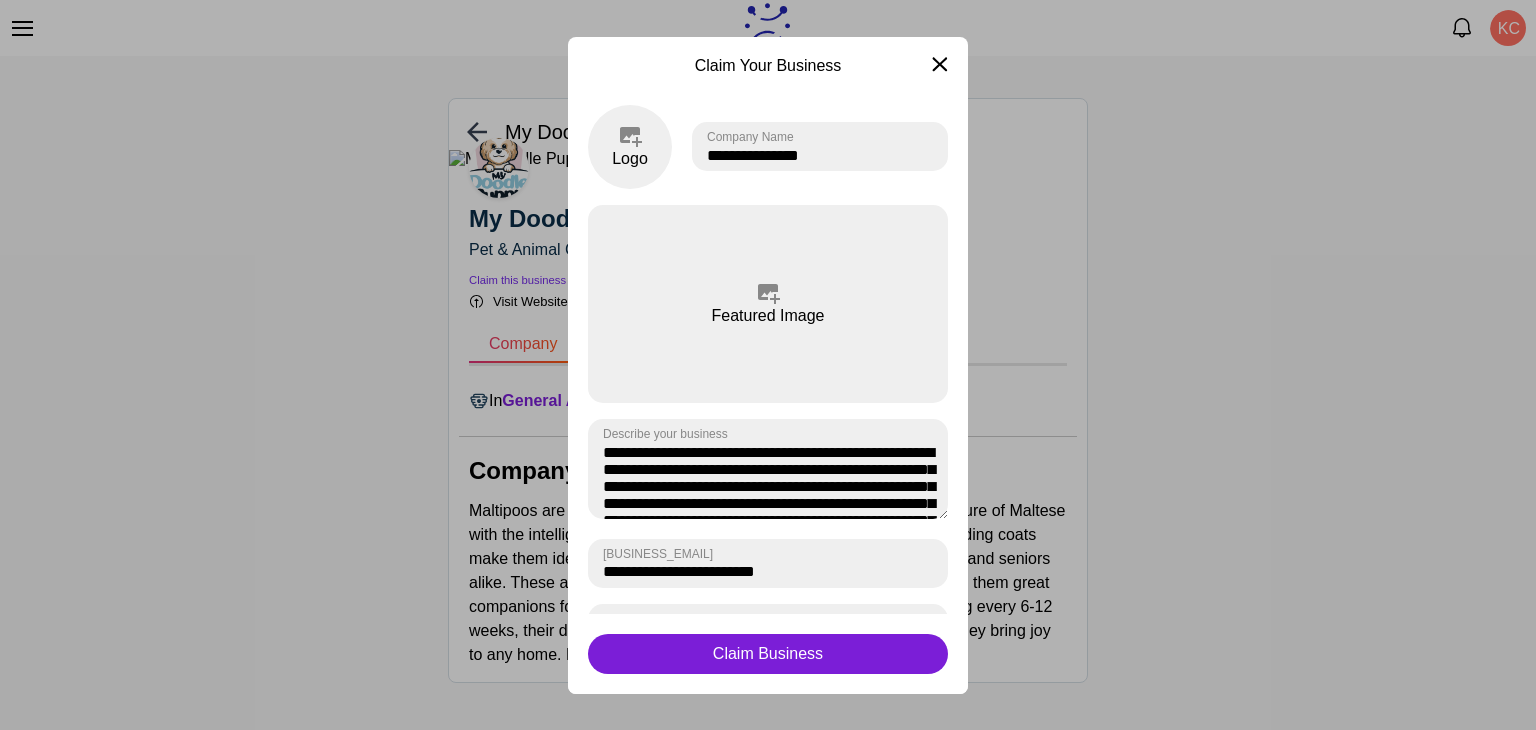 click at bounding box center [940, 64] 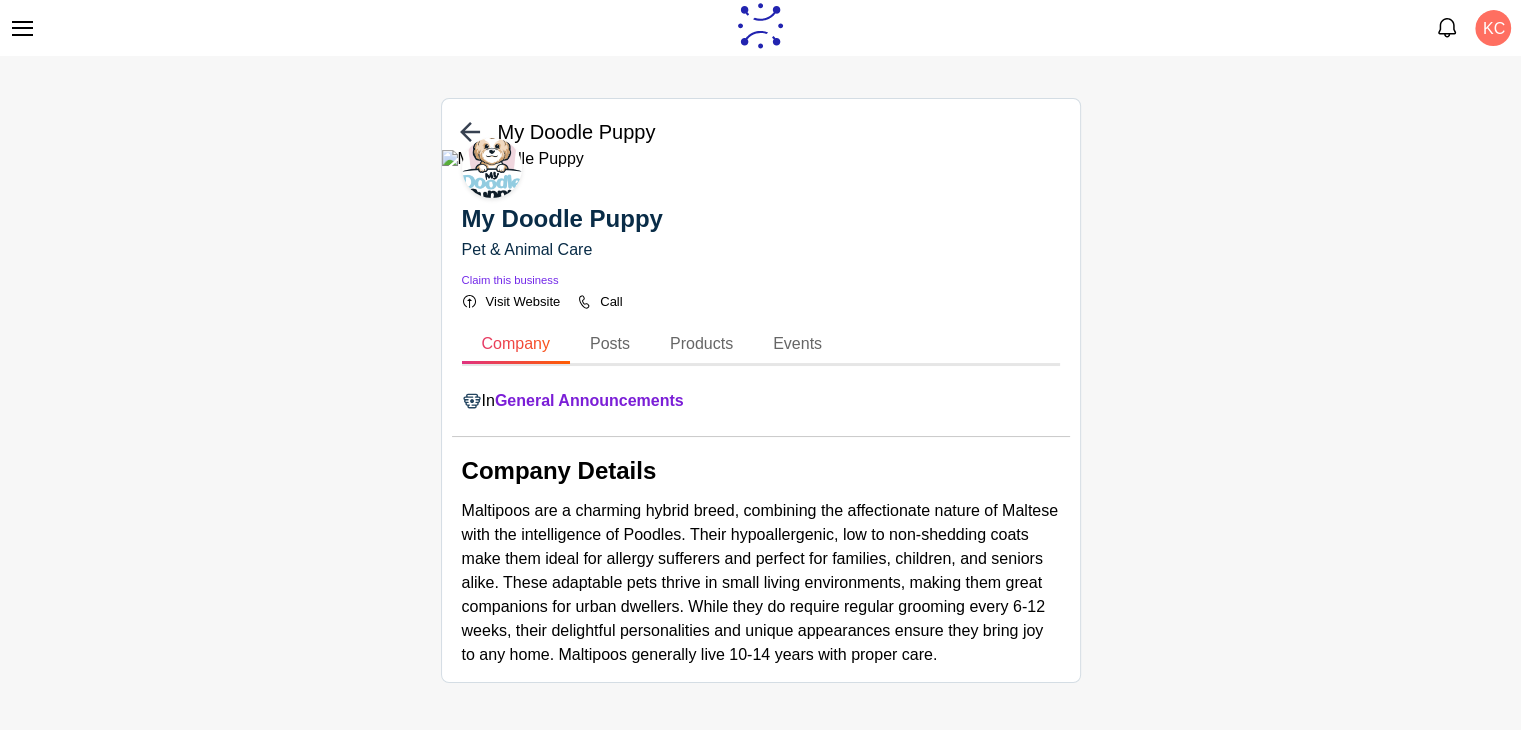 scroll, scrollTop: 0, scrollLeft: 0, axis: both 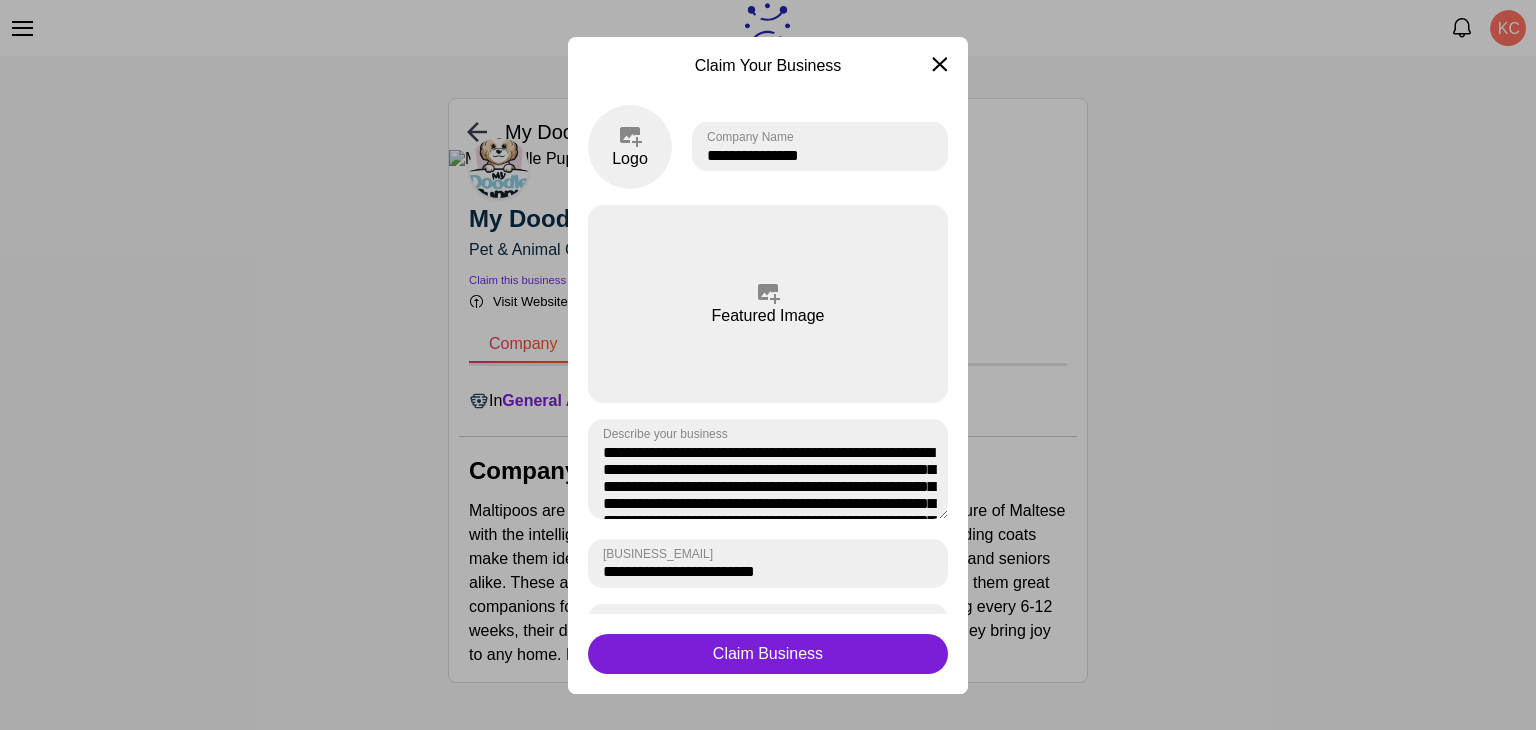 click at bounding box center (940, 64) 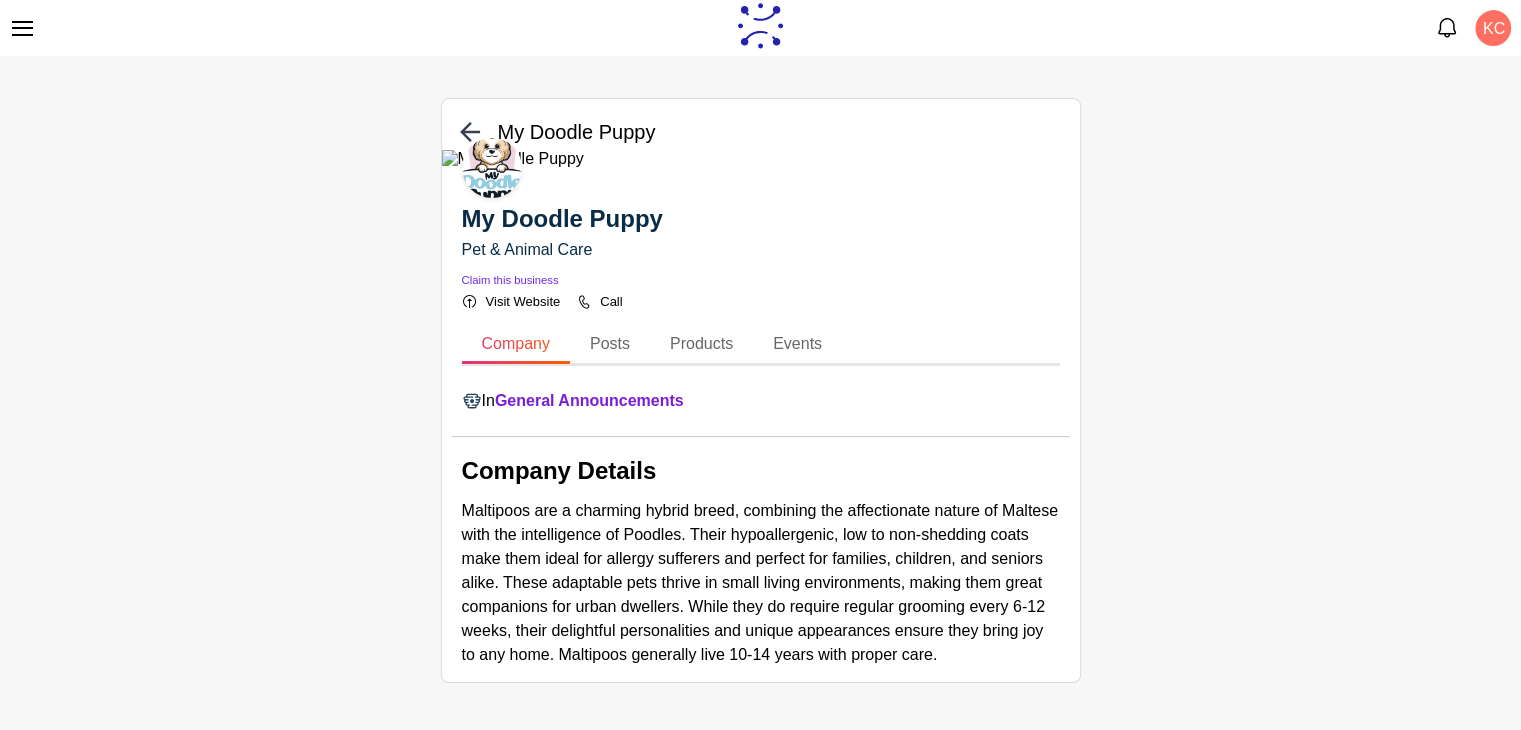 scroll, scrollTop: 0, scrollLeft: 0, axis: both 